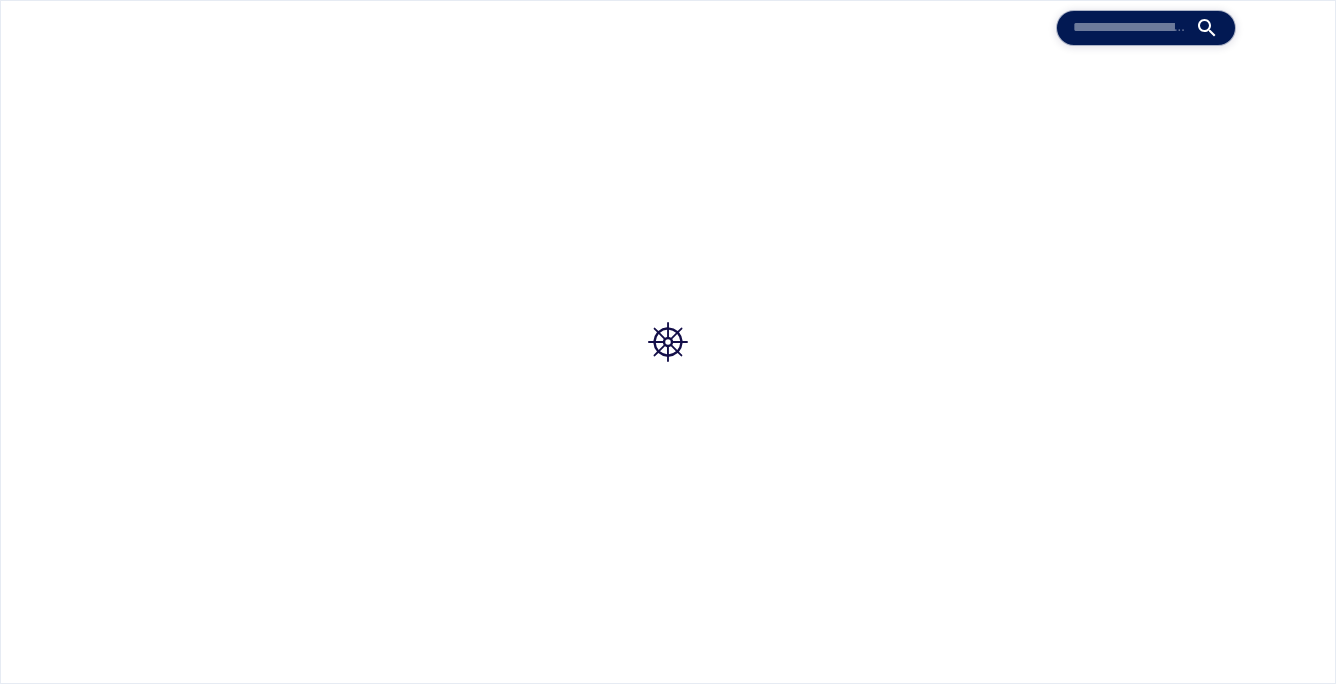 scroll, scrollTop: 0, scrollLeft: 0, axis: both 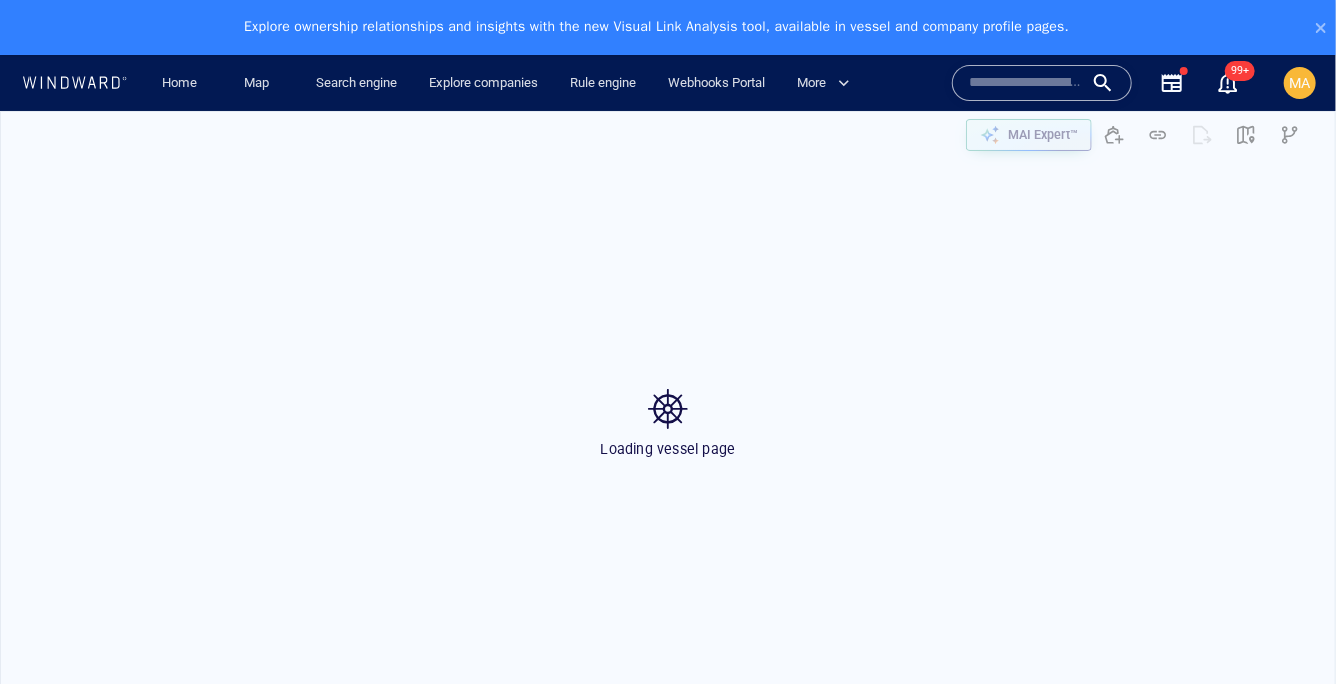 click 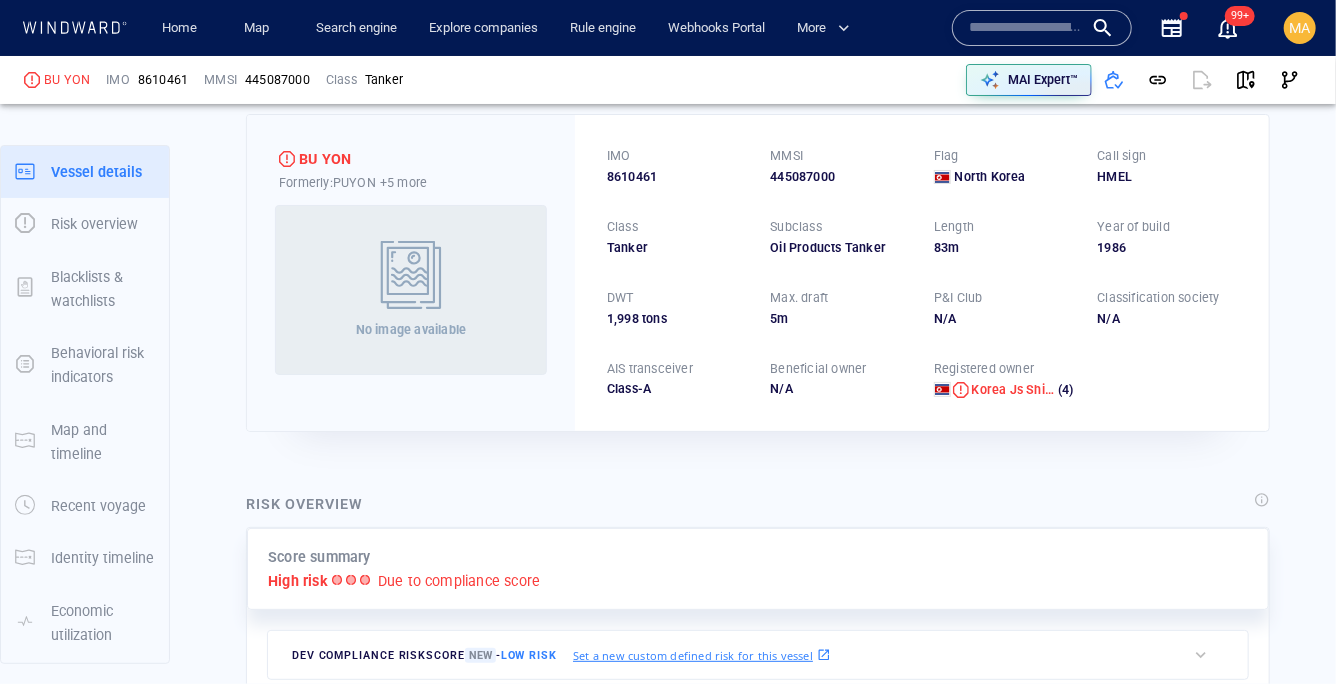 scroll, scrollTop: 918, scrollLeft: 0, axis: vertical 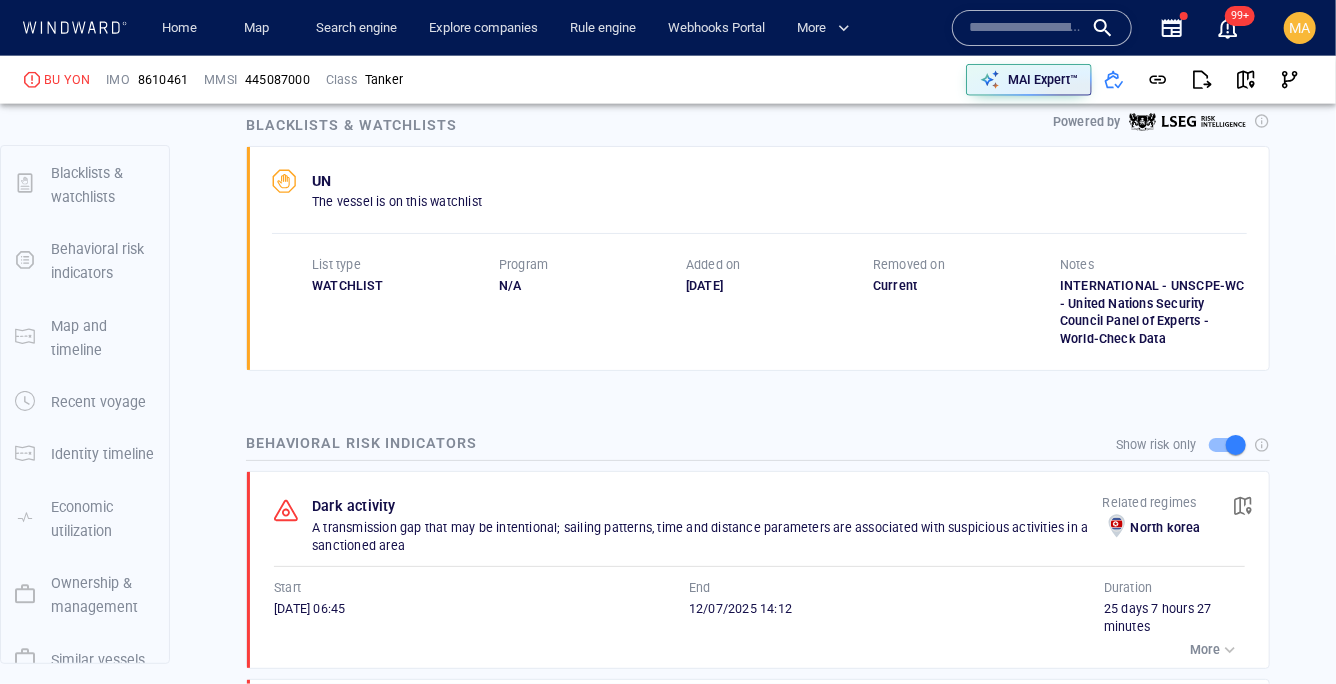 click at bounding box center [292, 190] 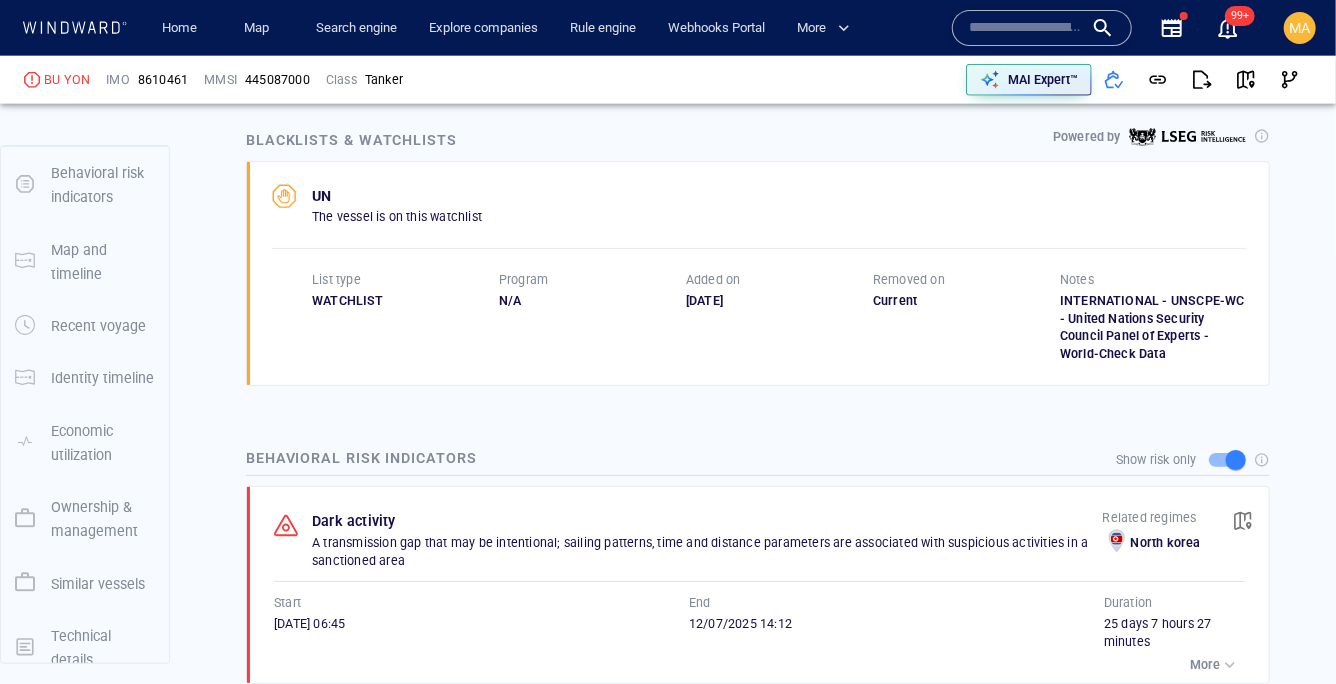 scroll, scrollTop: 1158, scrollLeft: 0, axis: vertical 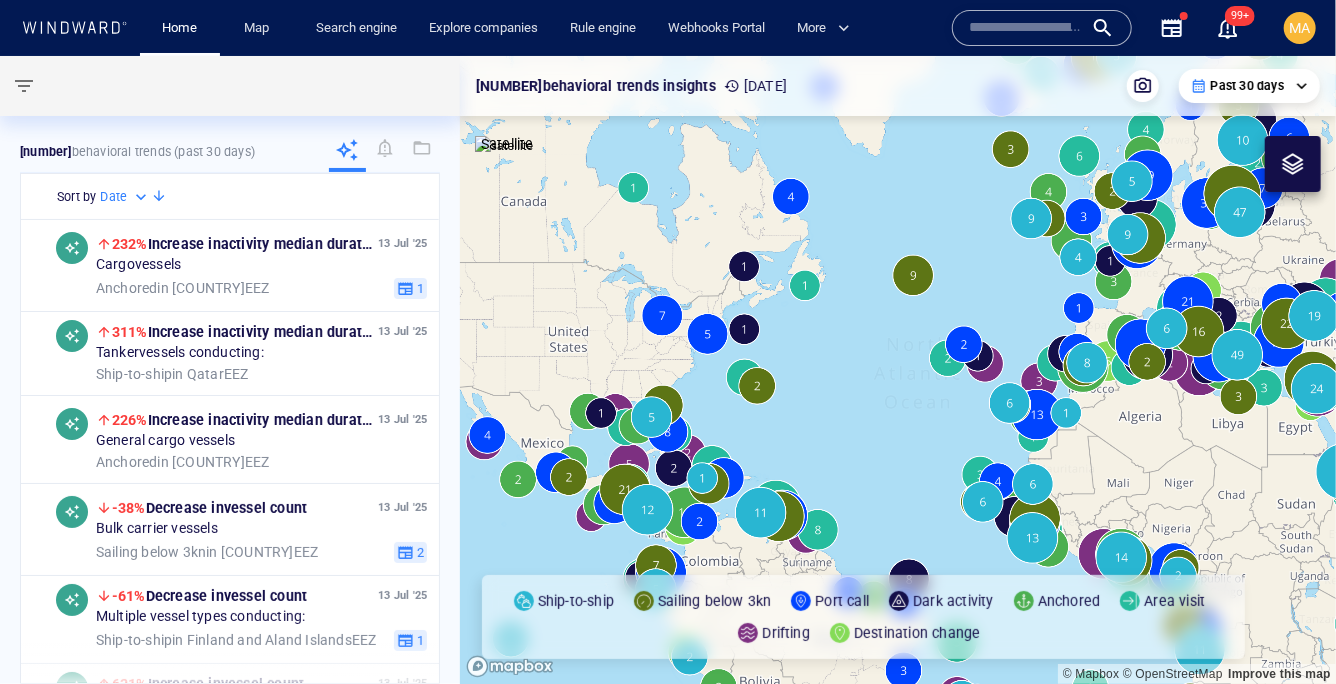 click at bounding box center [1026, 28] 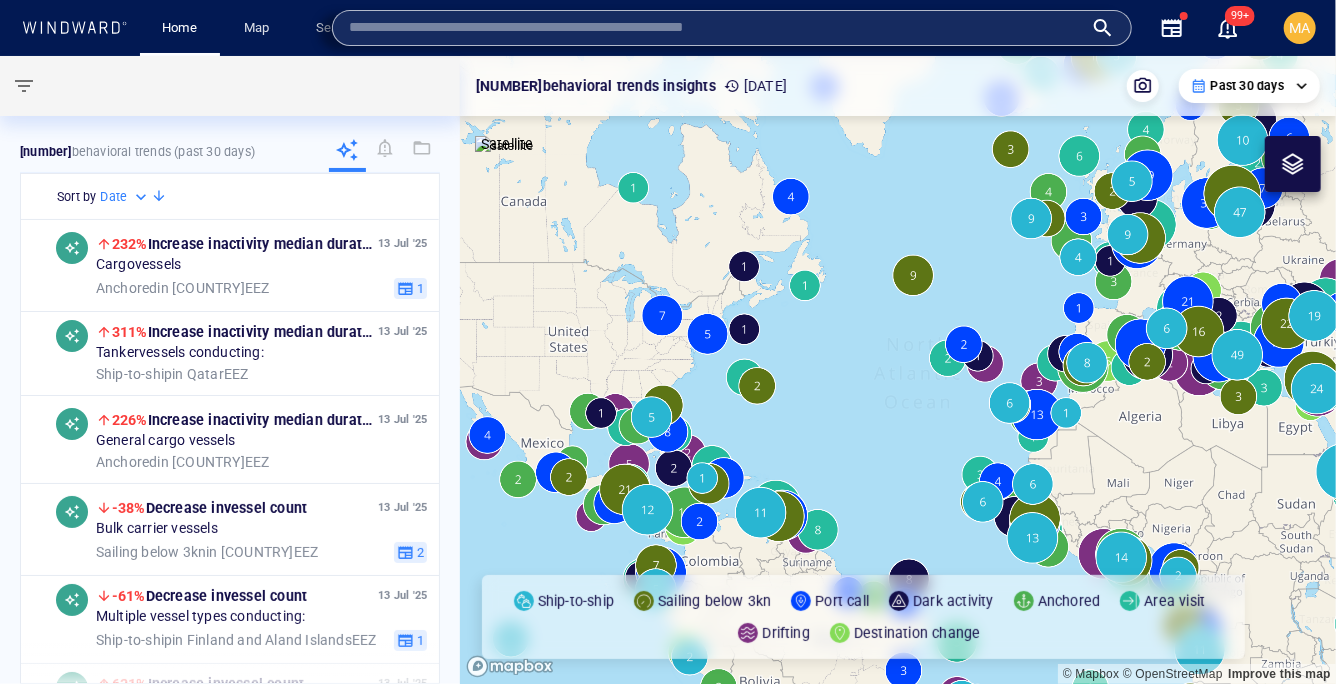 paste on "**********" 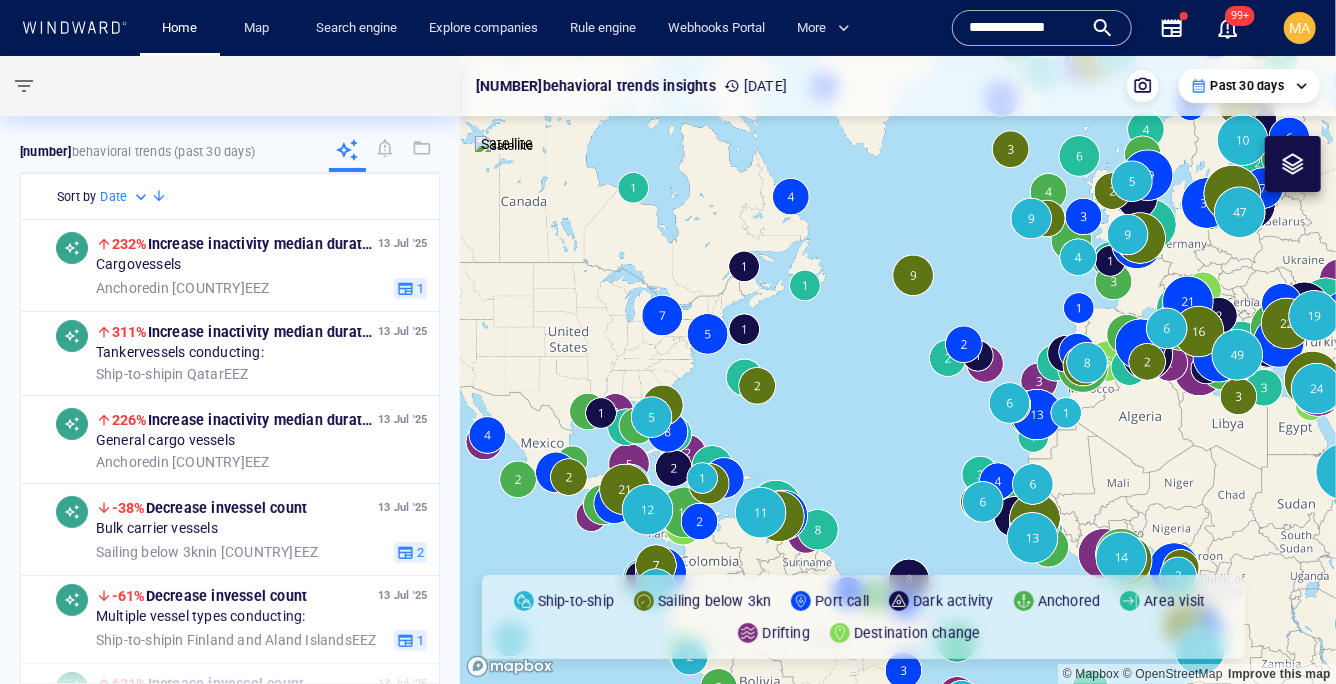 click on "**********" at bounding box center (1026, 28) 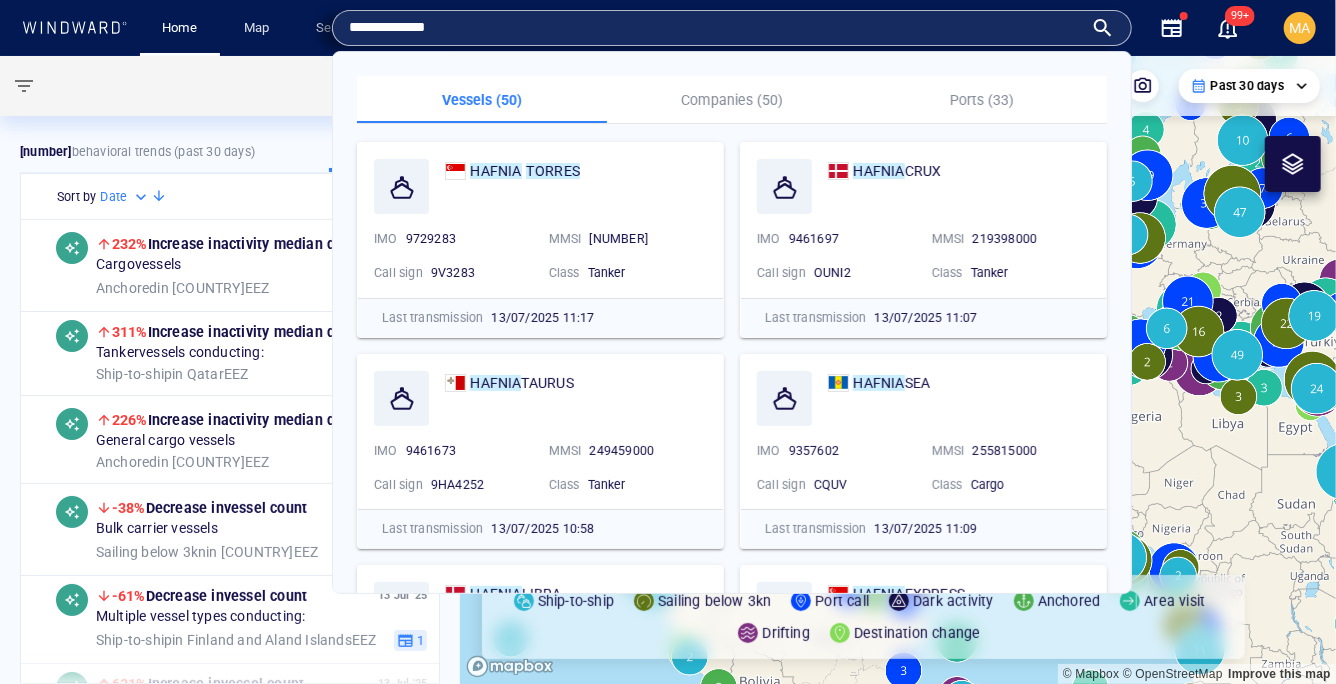 click on "**********" at bounding box center [716, 28] 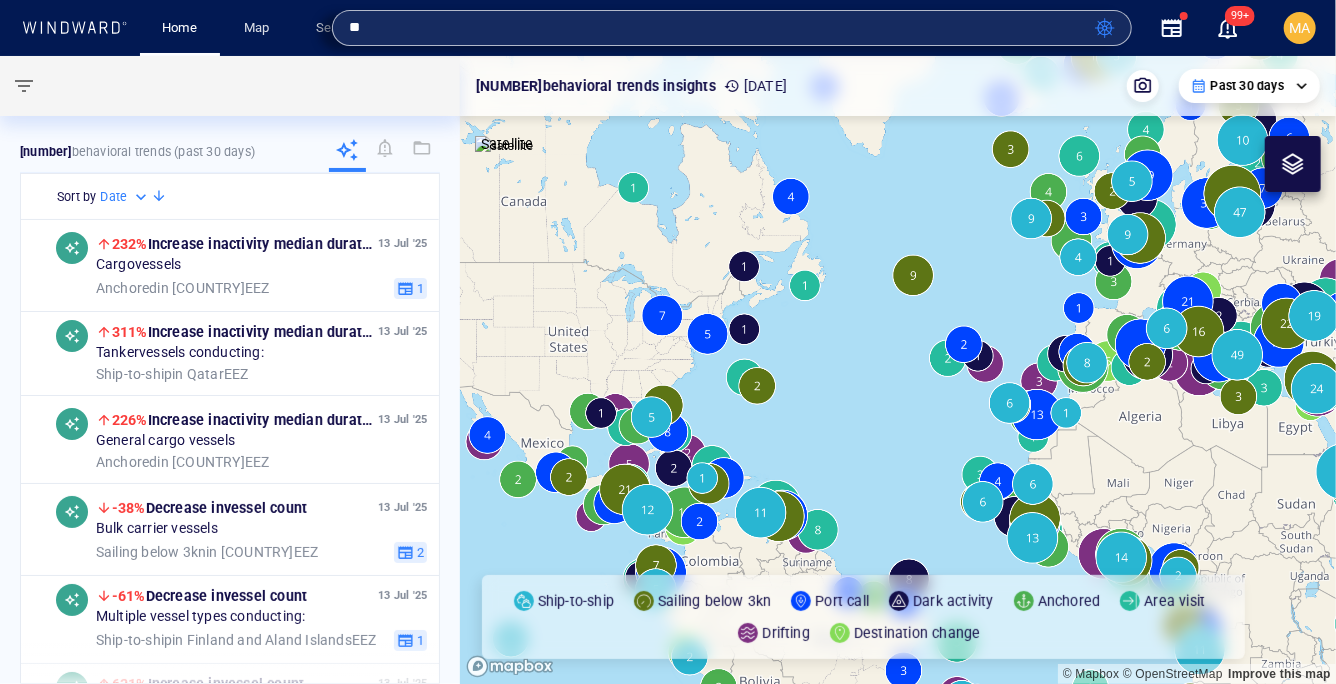 type on "*" 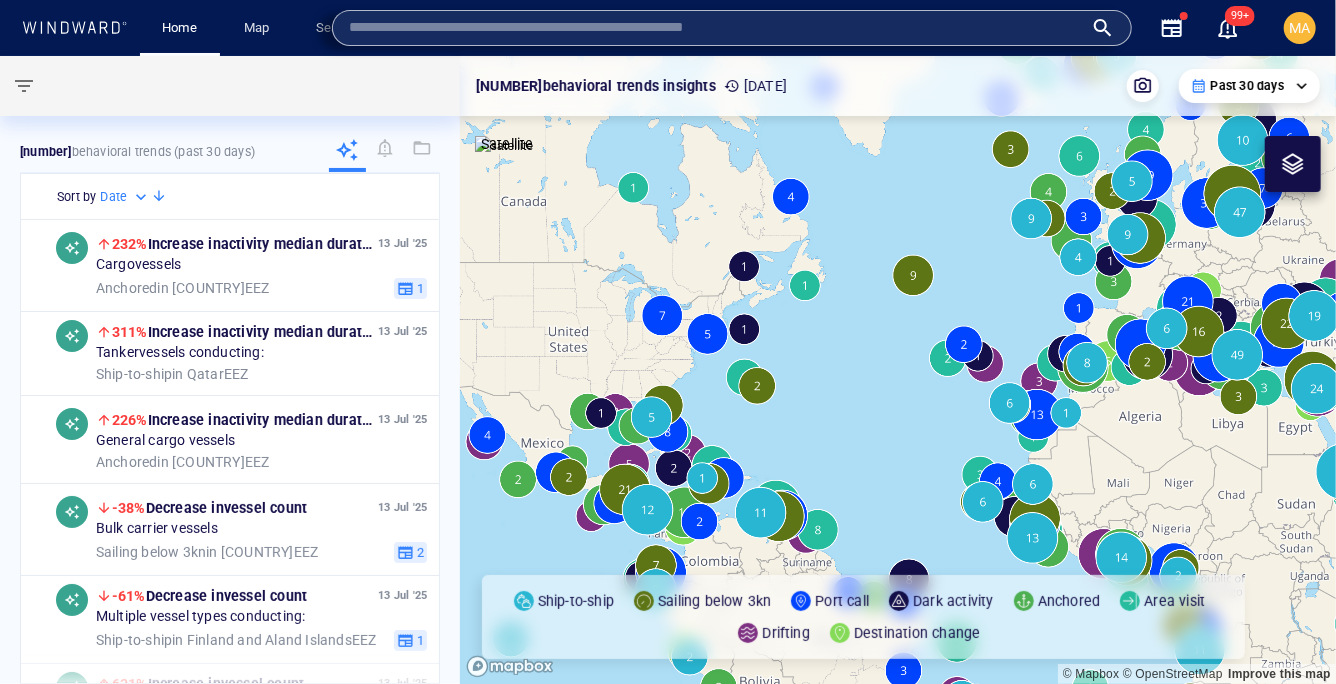 paste on "**********" 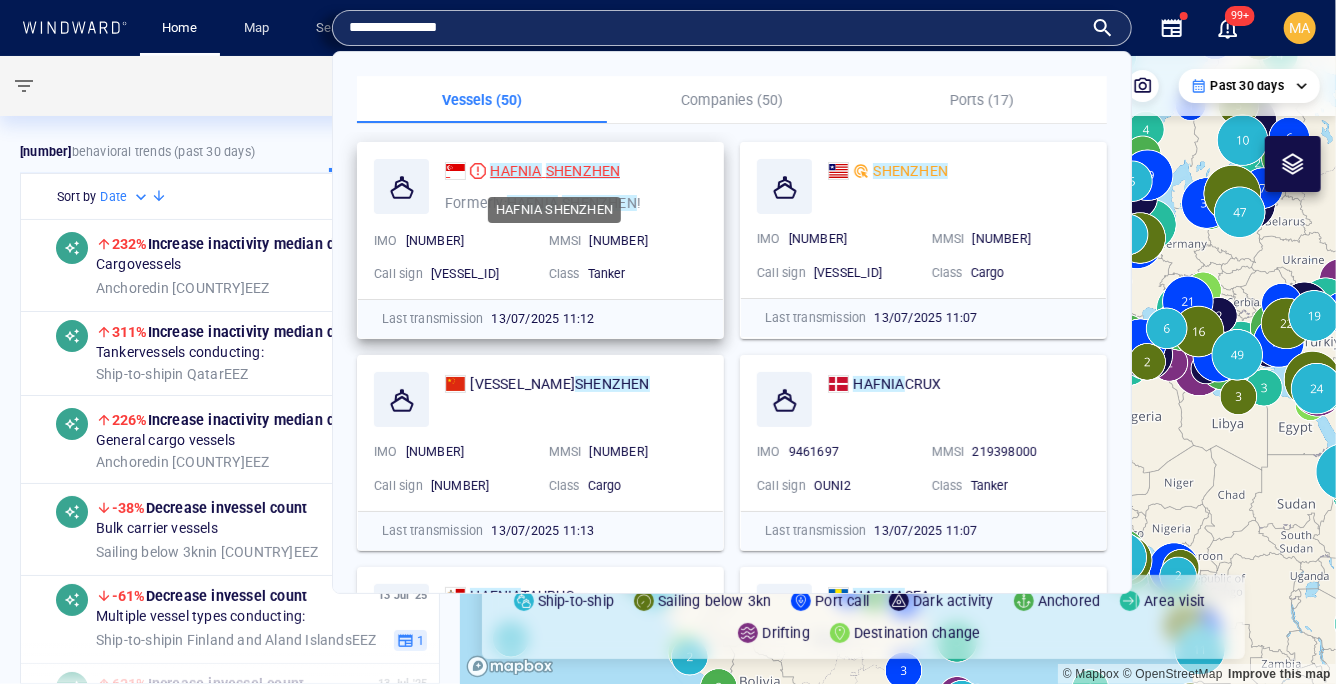 click on "SHENZHEN" at bounding box center [583, 171] 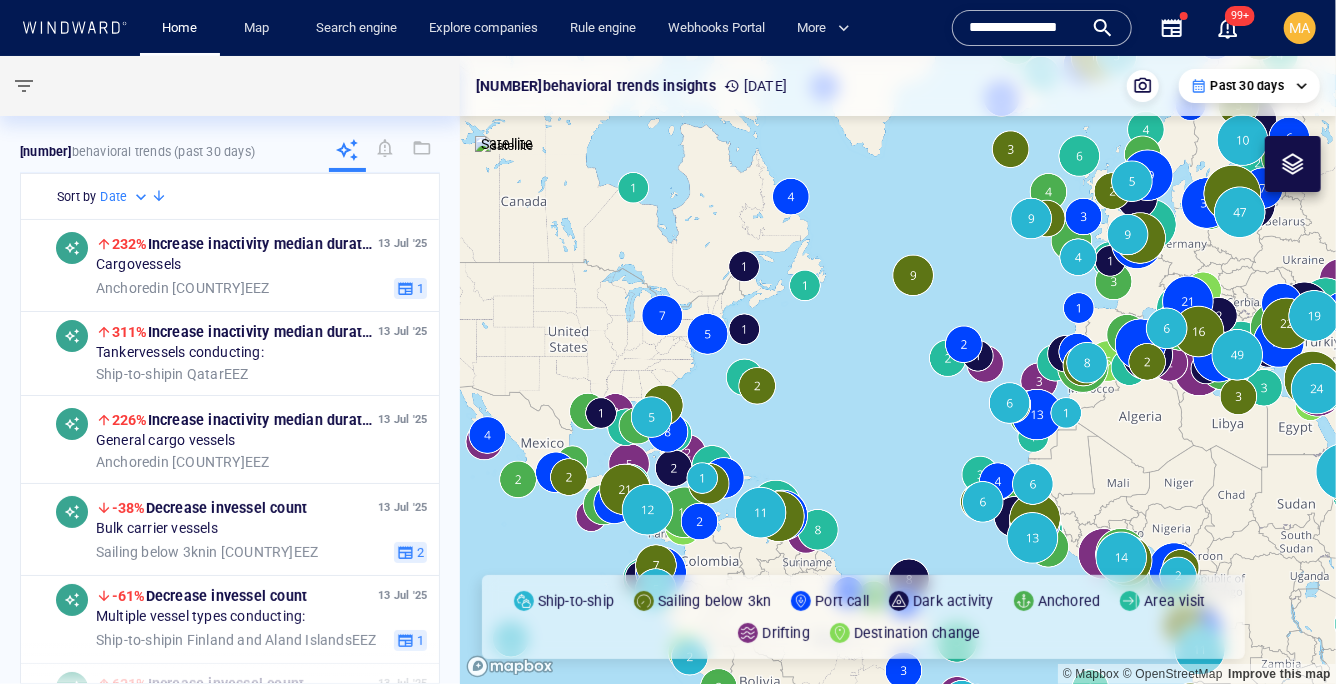 click on "**********" at bounding box center (1026, 28) 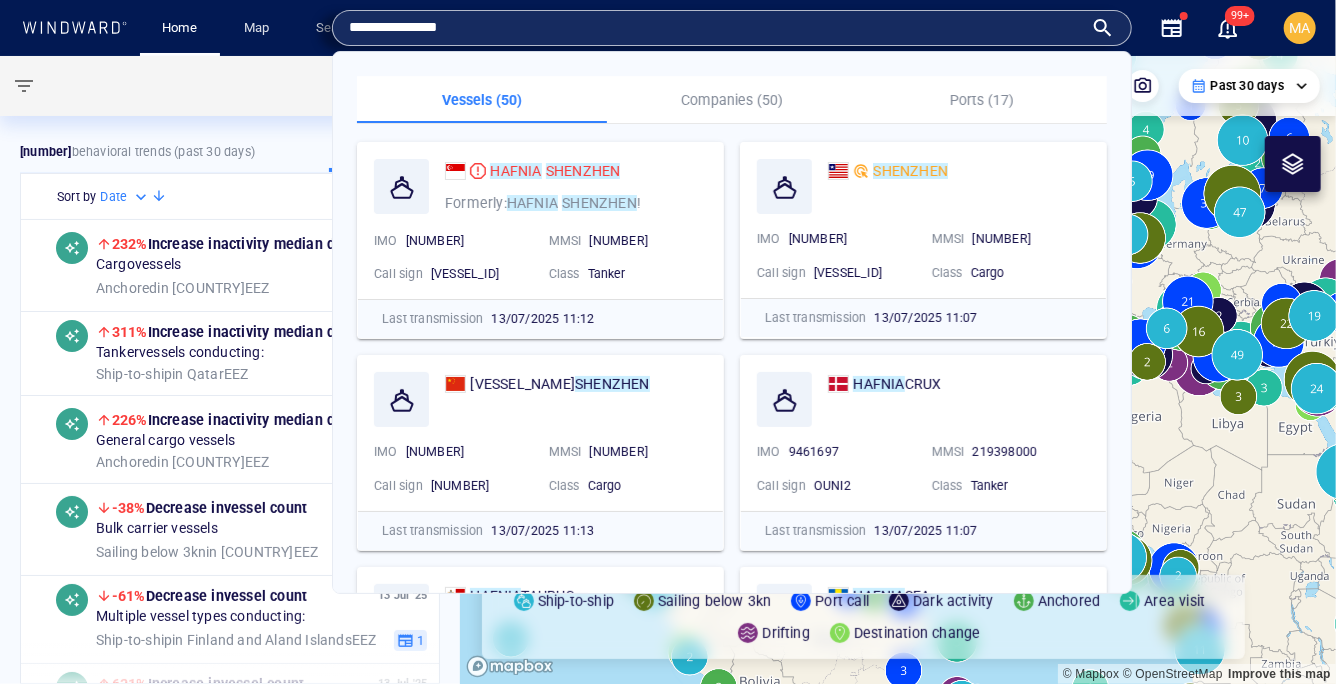 click on "**********" at bounding box center (716, 28) 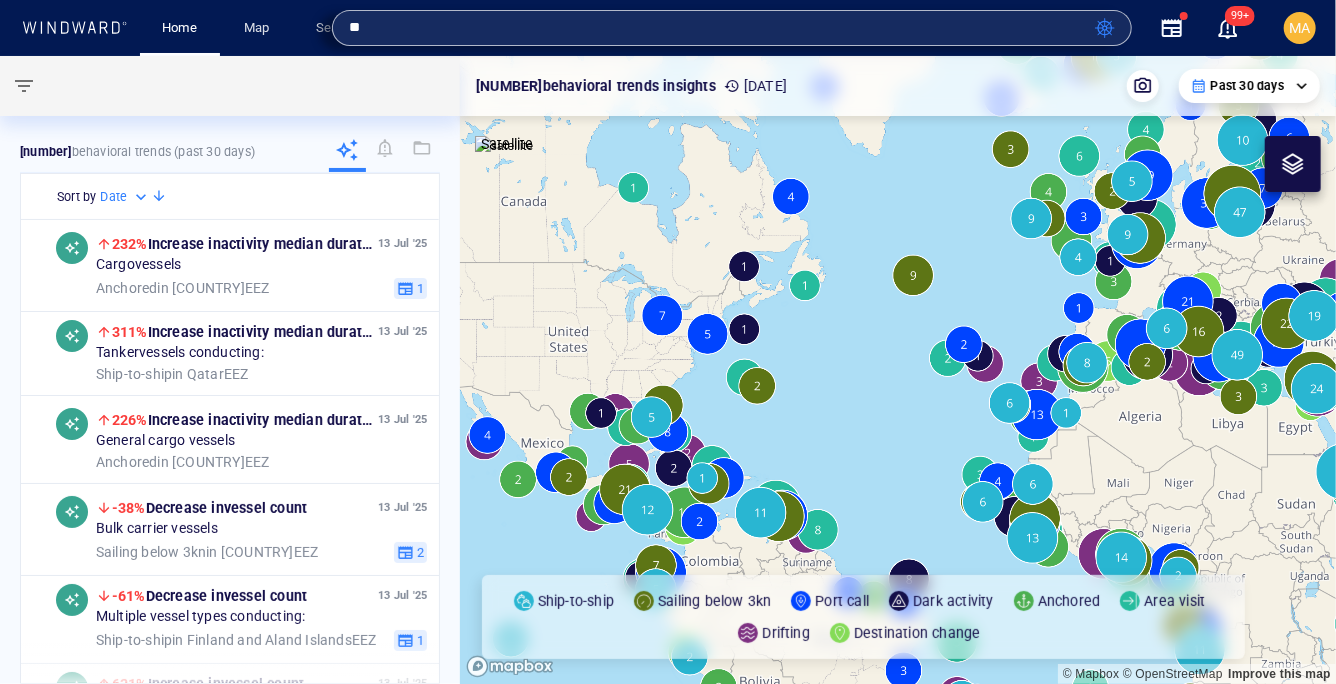 type on "*" 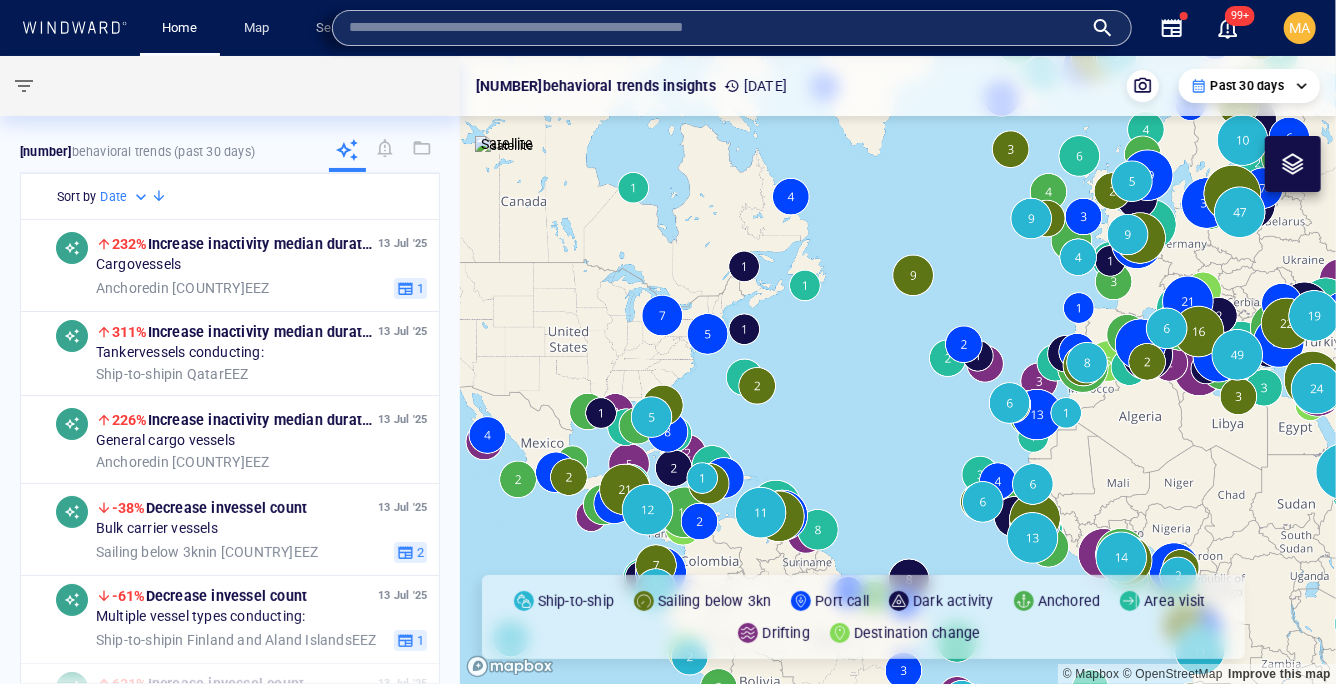 paste on "**********" 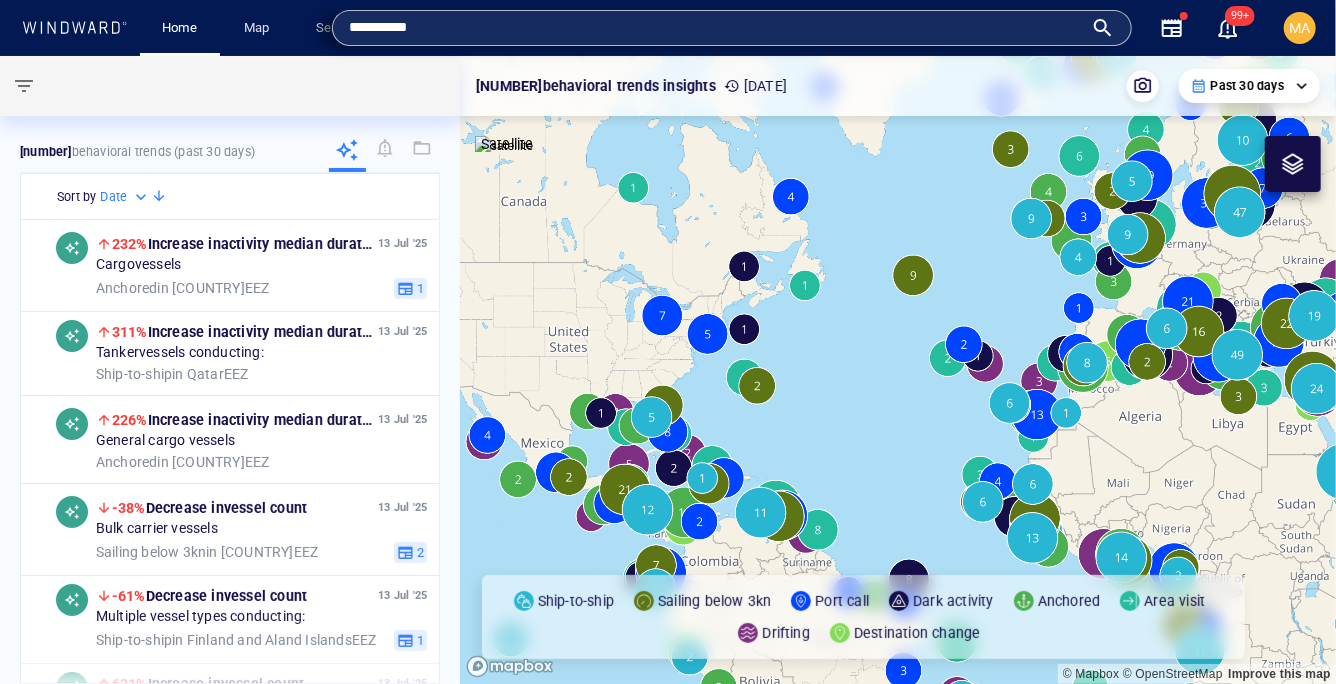 type on "**********" 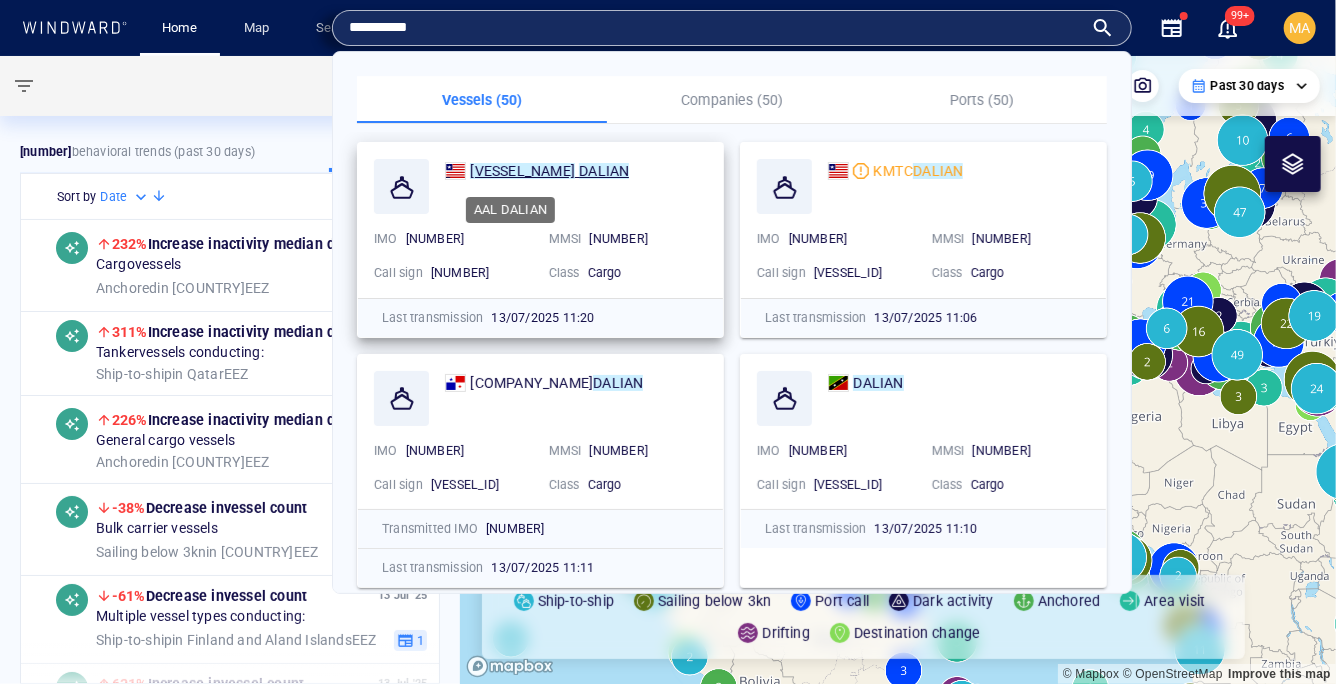 click on "DALIAN" at bounding box center [604, 171] 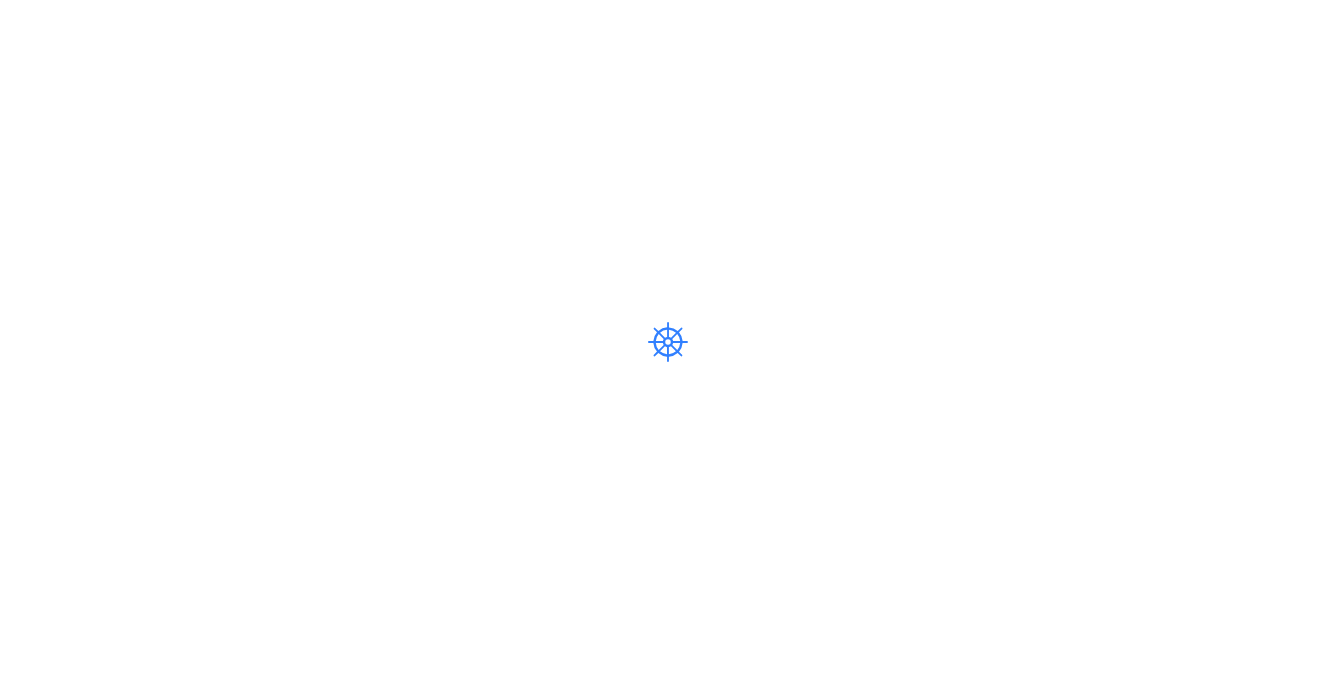 scroll, scrollTop: 0, scrollLeft: 0, axis: both 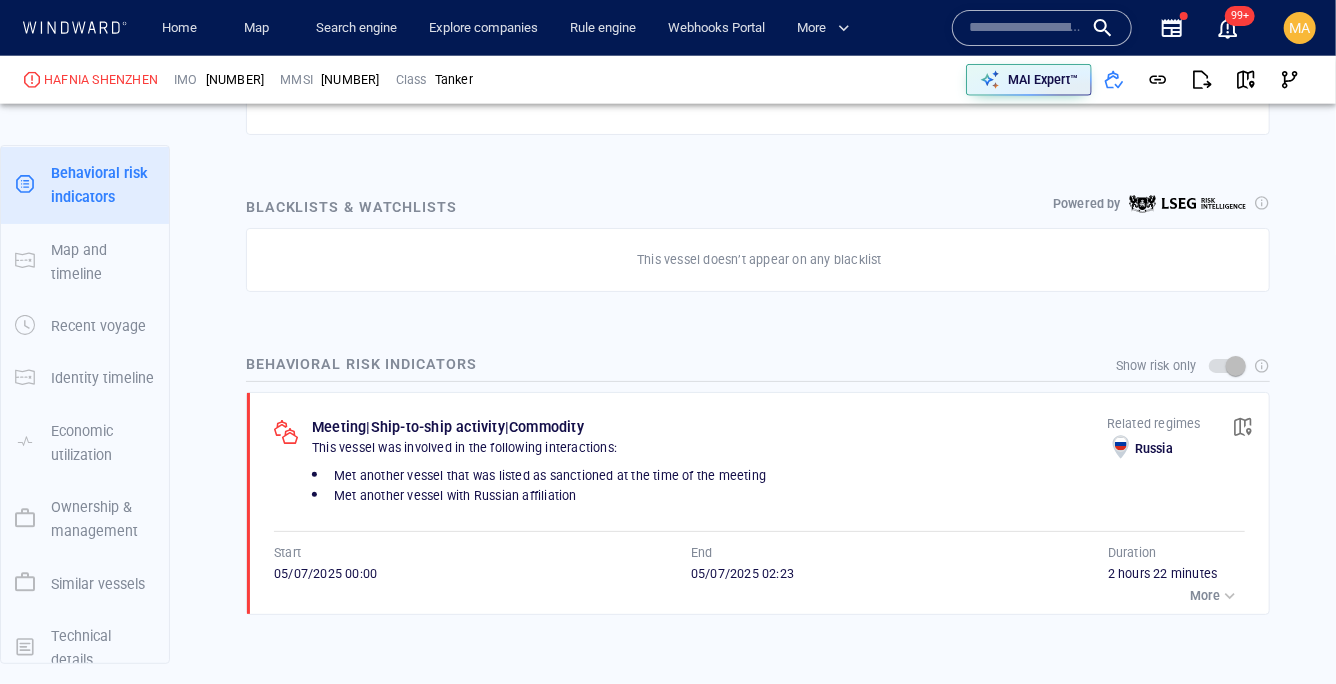 click on "Met another vessel with Russian affiliation" at bounding box center [709, 495] 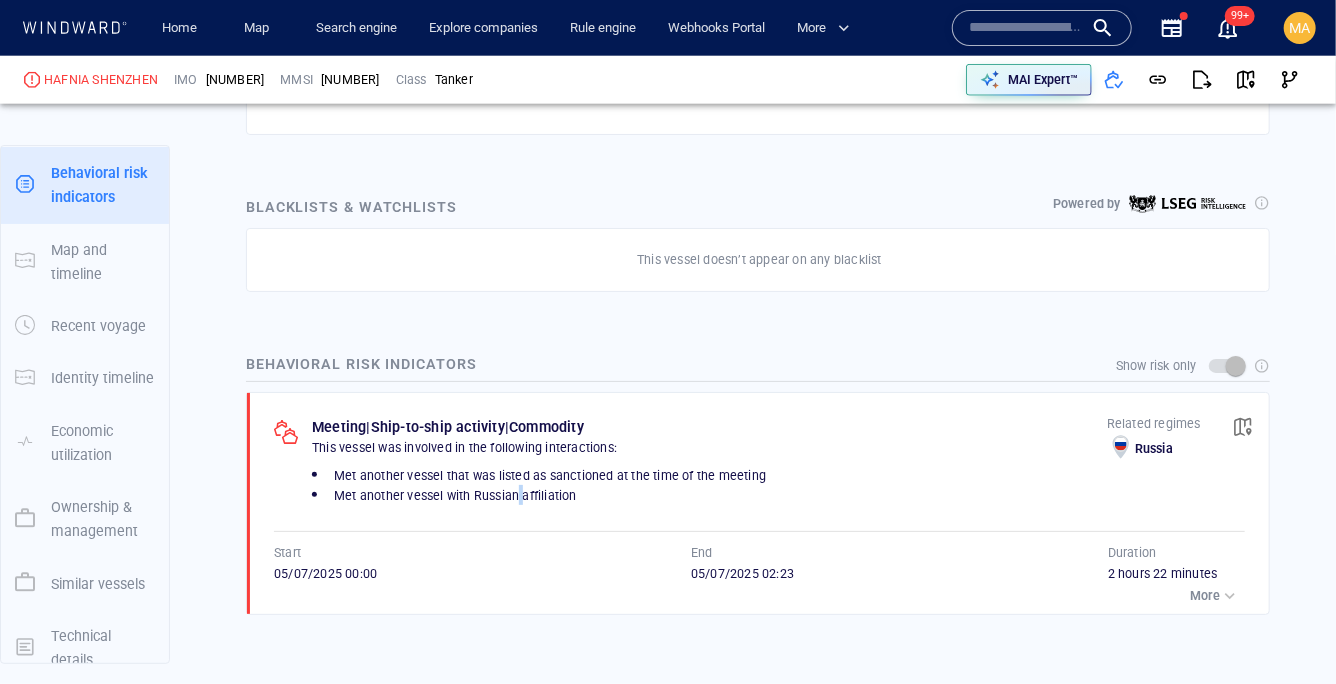 click on "Met another vessel with Russian affiliation" at bounding box center [709, 495] 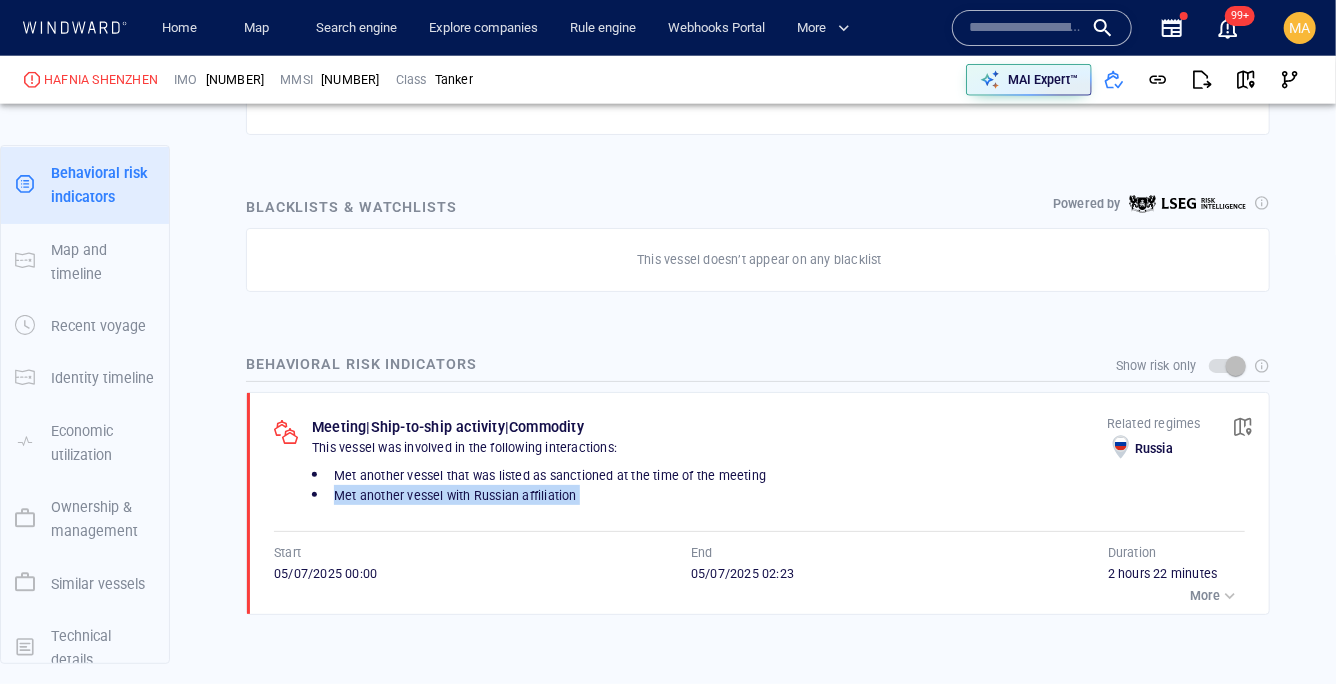 click on "Met another vessel with Russian affiliation" at bounding box center (709, 495) 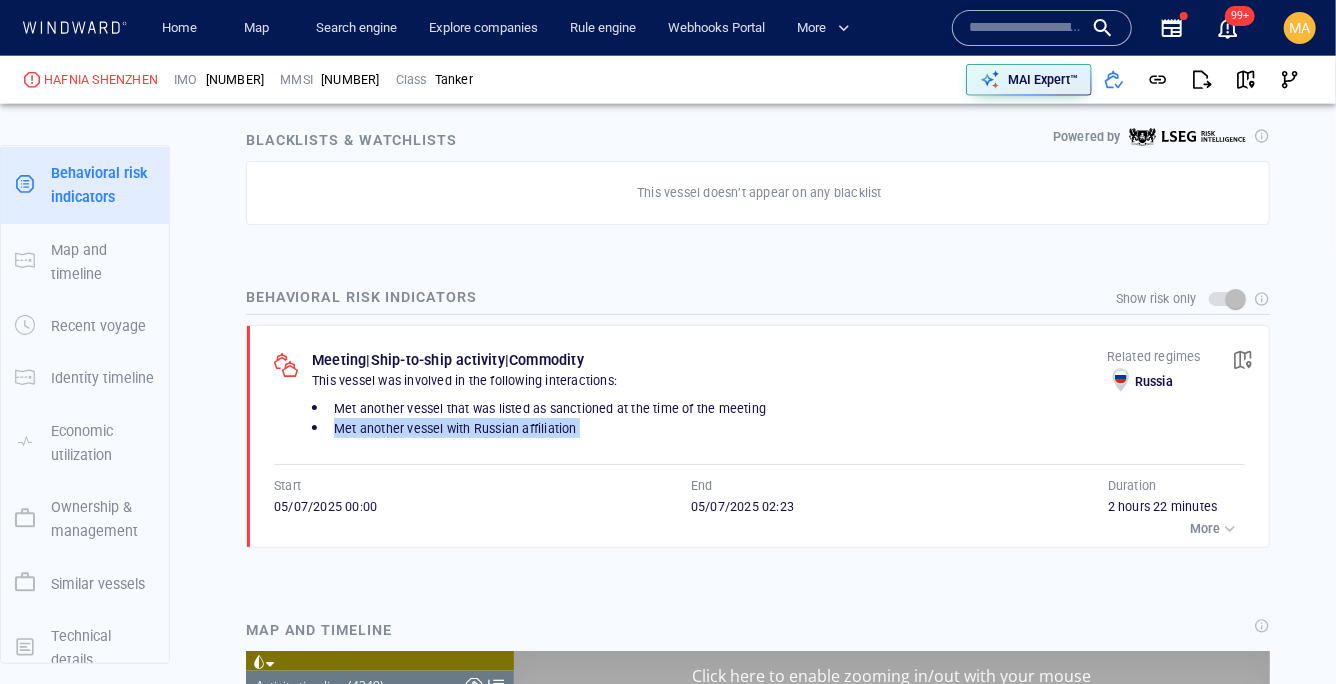 scroll, scrollTop: 0, scrollLeft: 0, axis: both 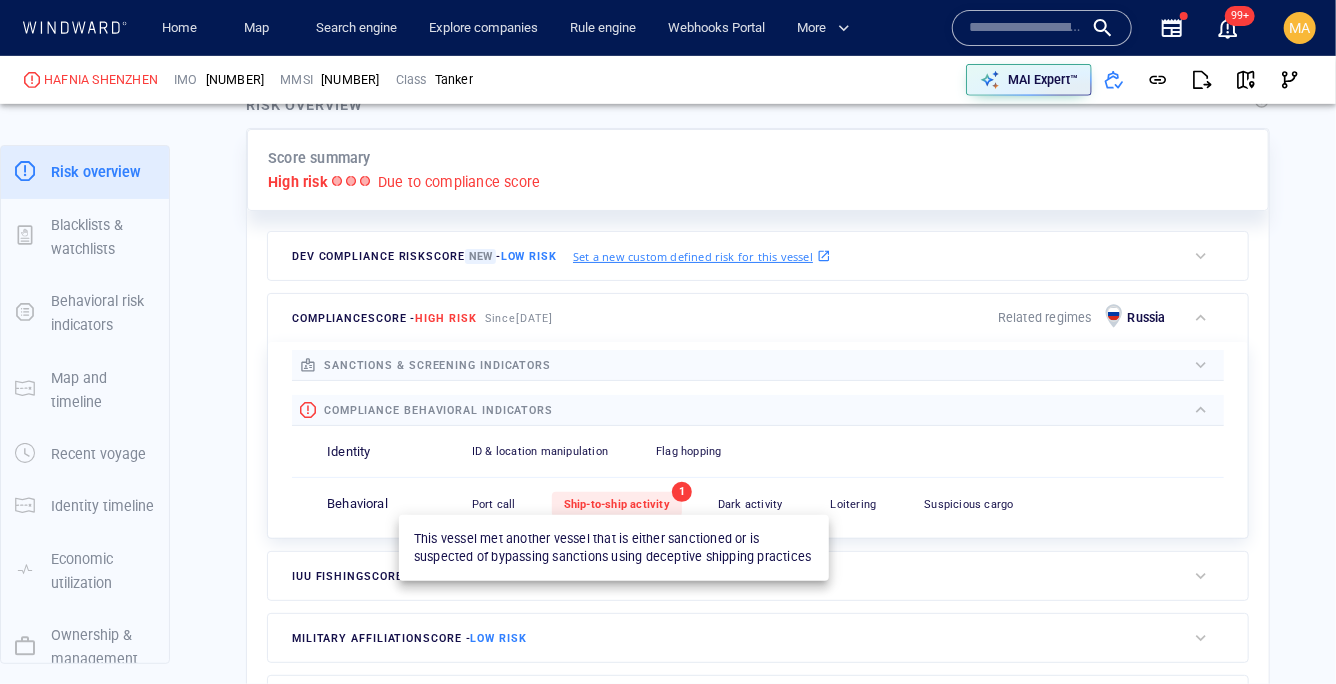 click on "Ship-to-ship activity" at bounding box center [617, 504] 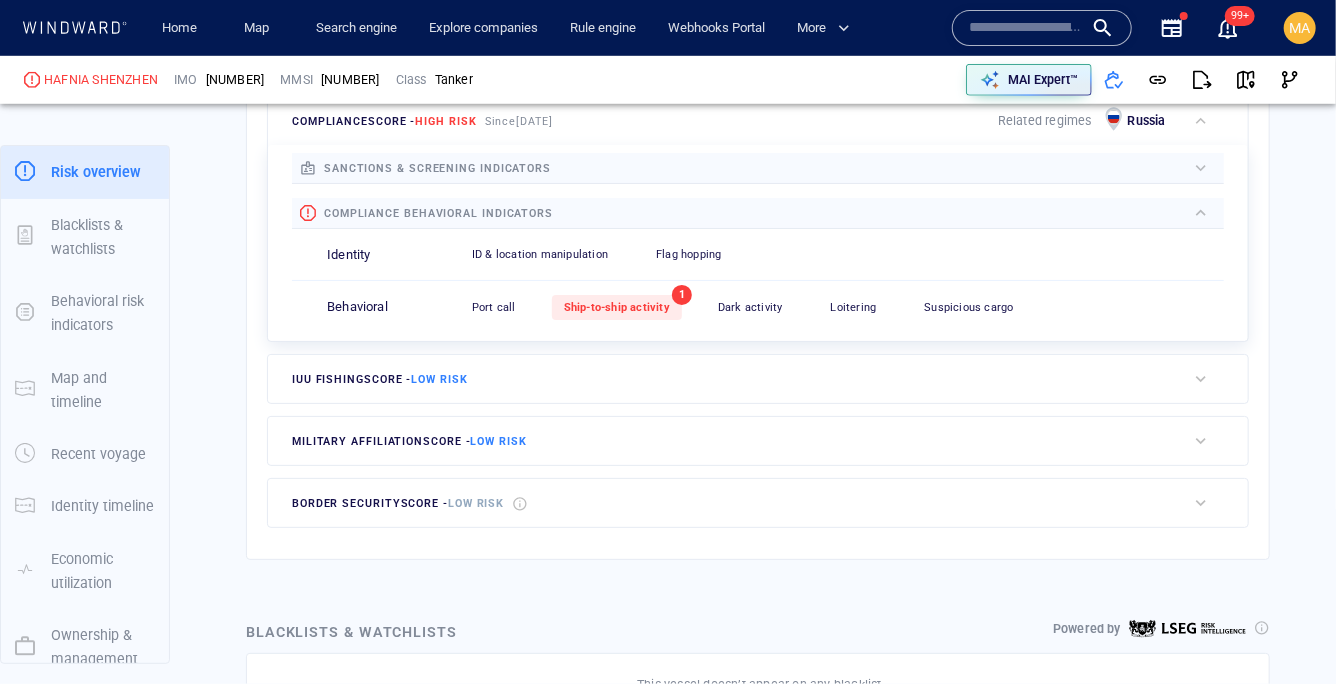 scroll, scrollTop: 883, scrollLeft: 0, axis: vertical 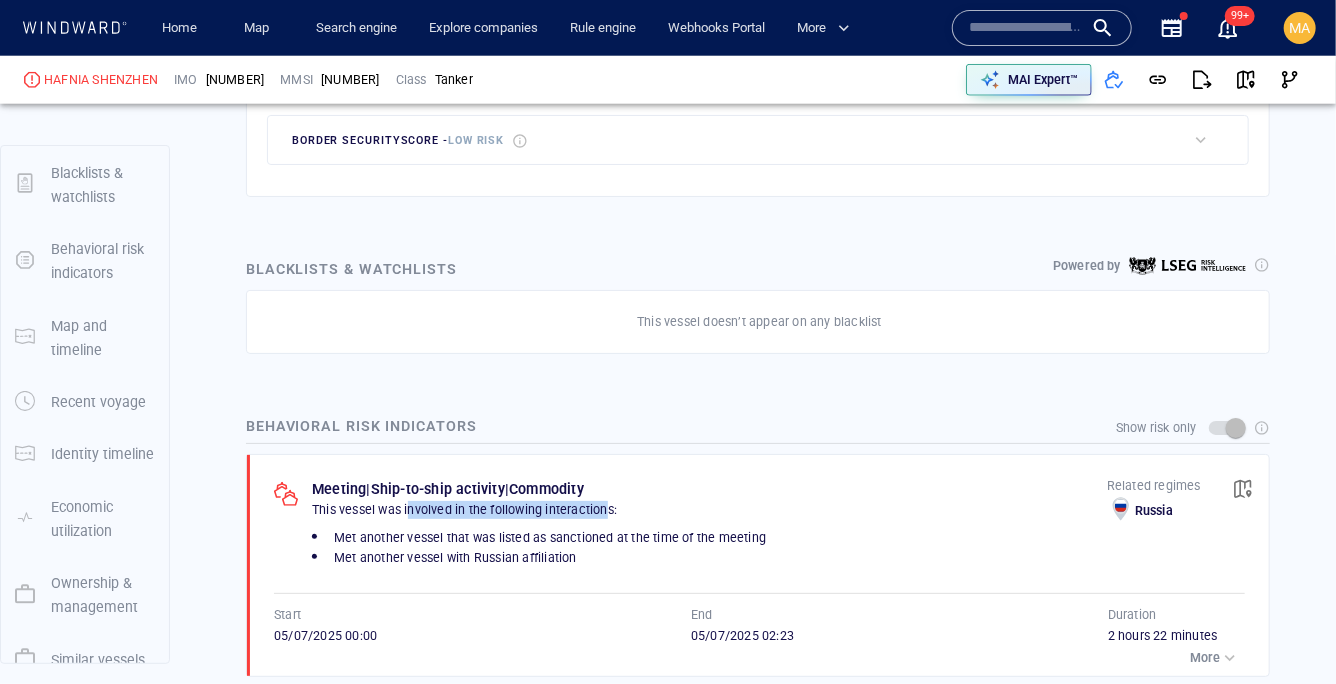 drag, startPoint x: 410, startPoint y: 512, endPoint x: 610, endPoint y: 515, distance: 200.02249 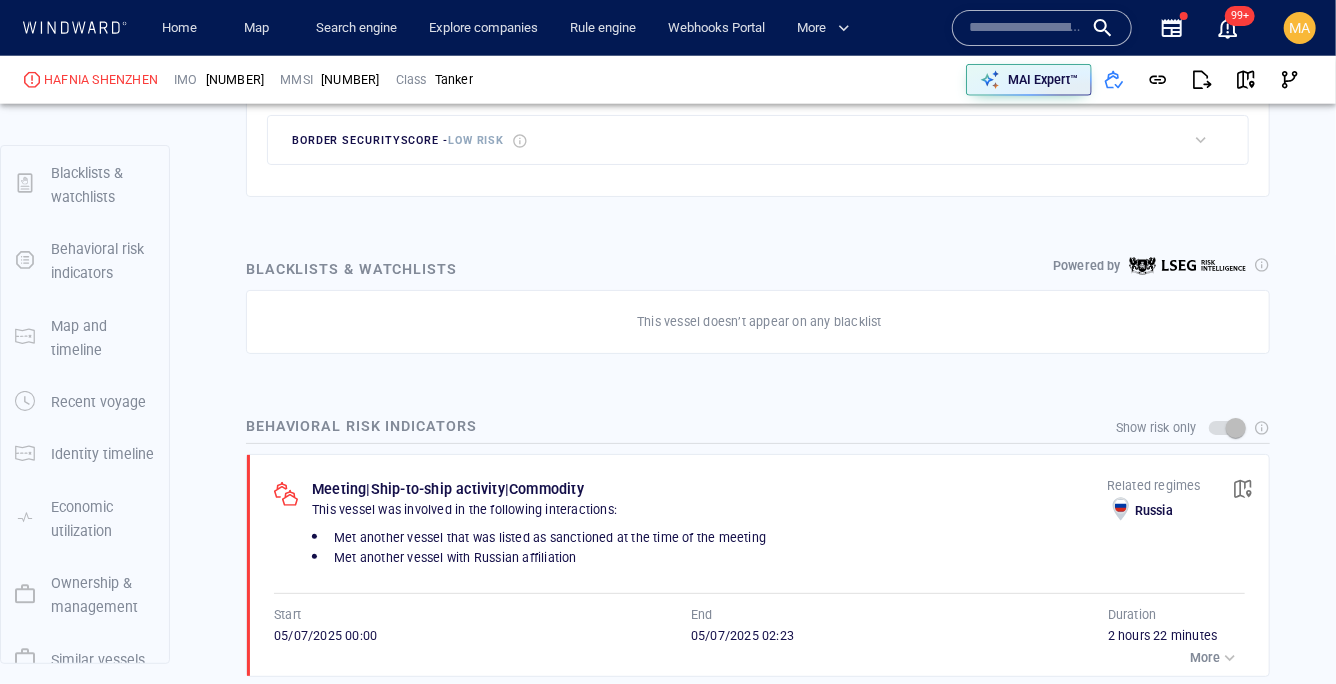 scroll, scrollTop: 1075, scrollLeft: 0, axis: vertical 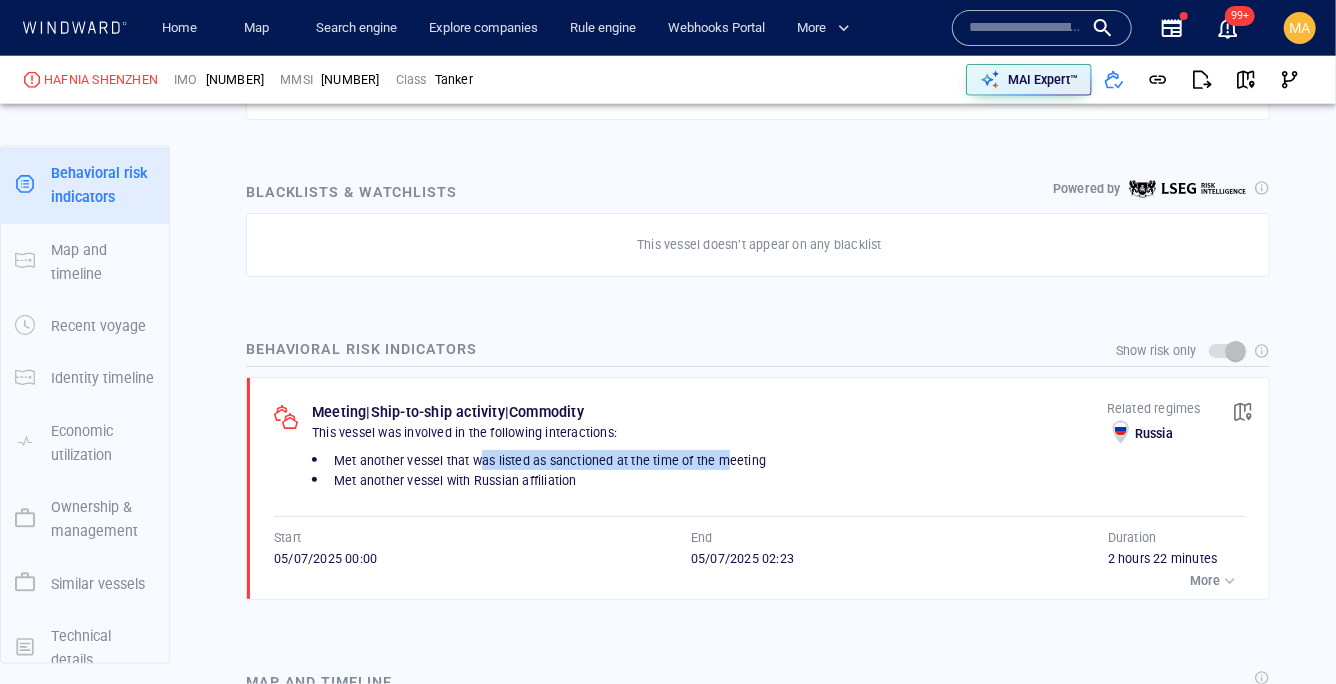 drag, startPoint x: 481, startPoint y: 459, endPoint x: 731, endPoint y: 459, distance: 250 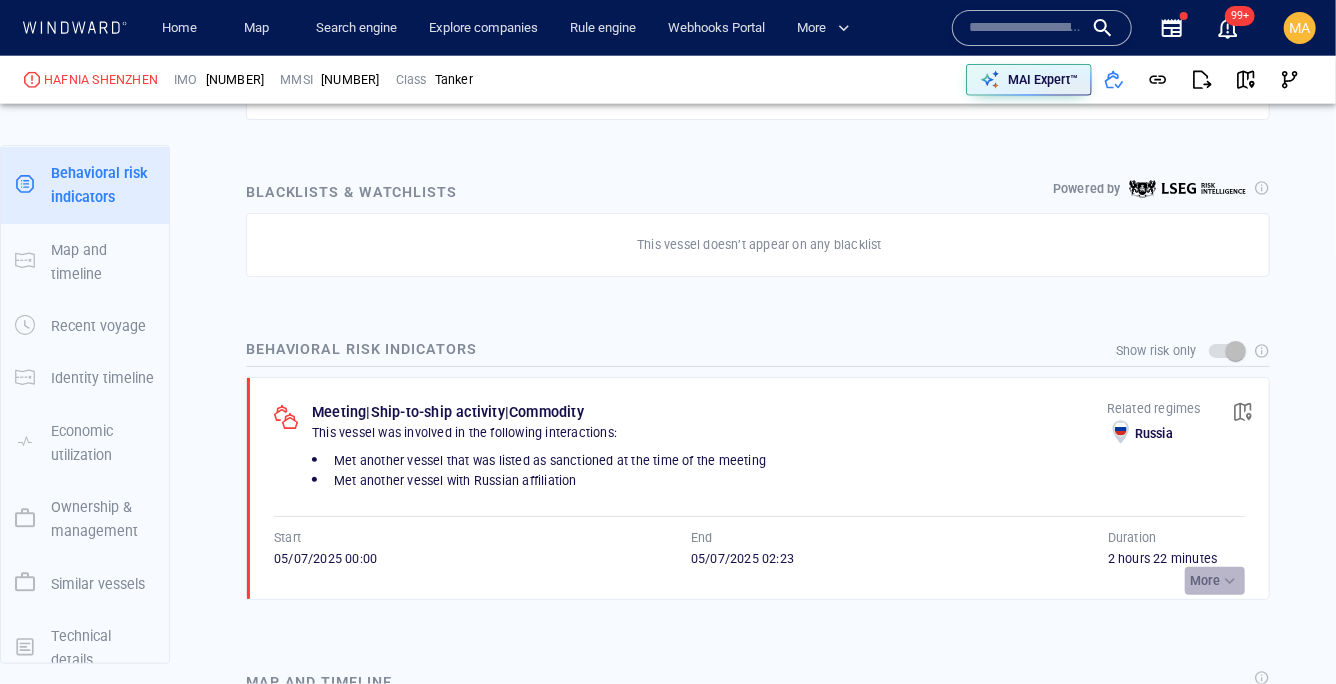 click on "More" at bounding box center [1205, 581] 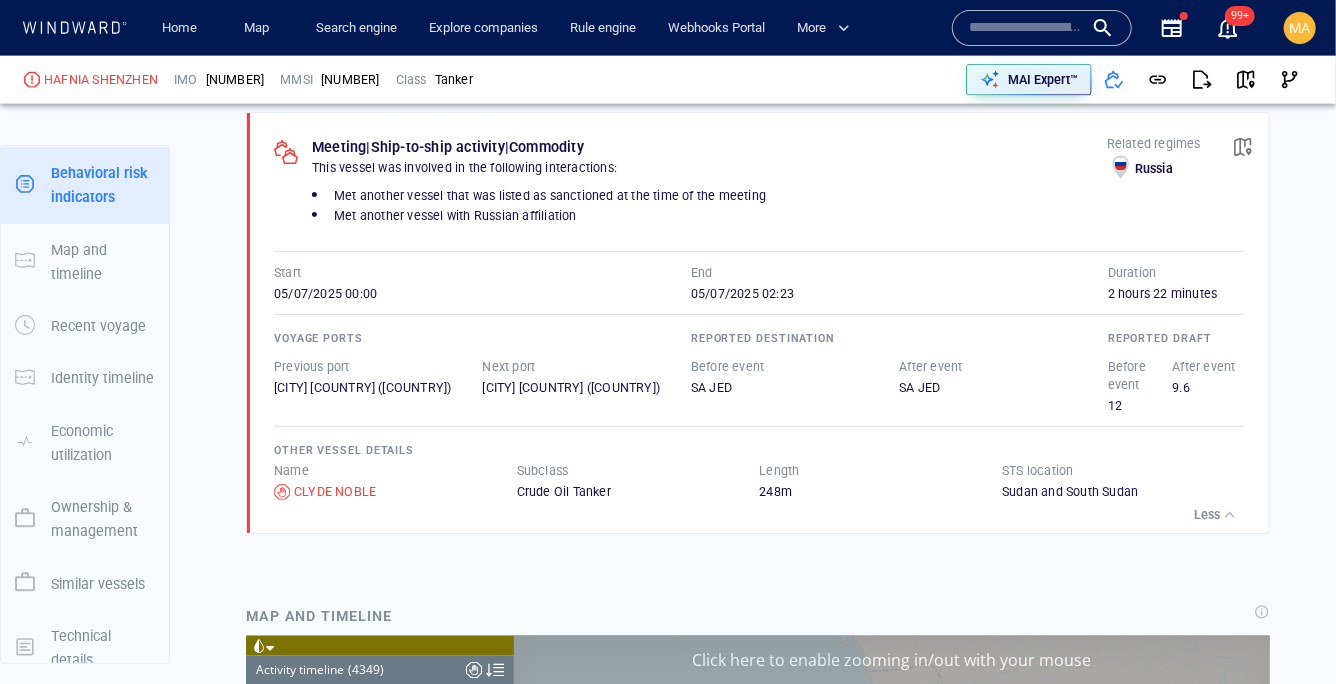 scroll, scrollTop: 1369, scrollLeft: 0, axis: vertical 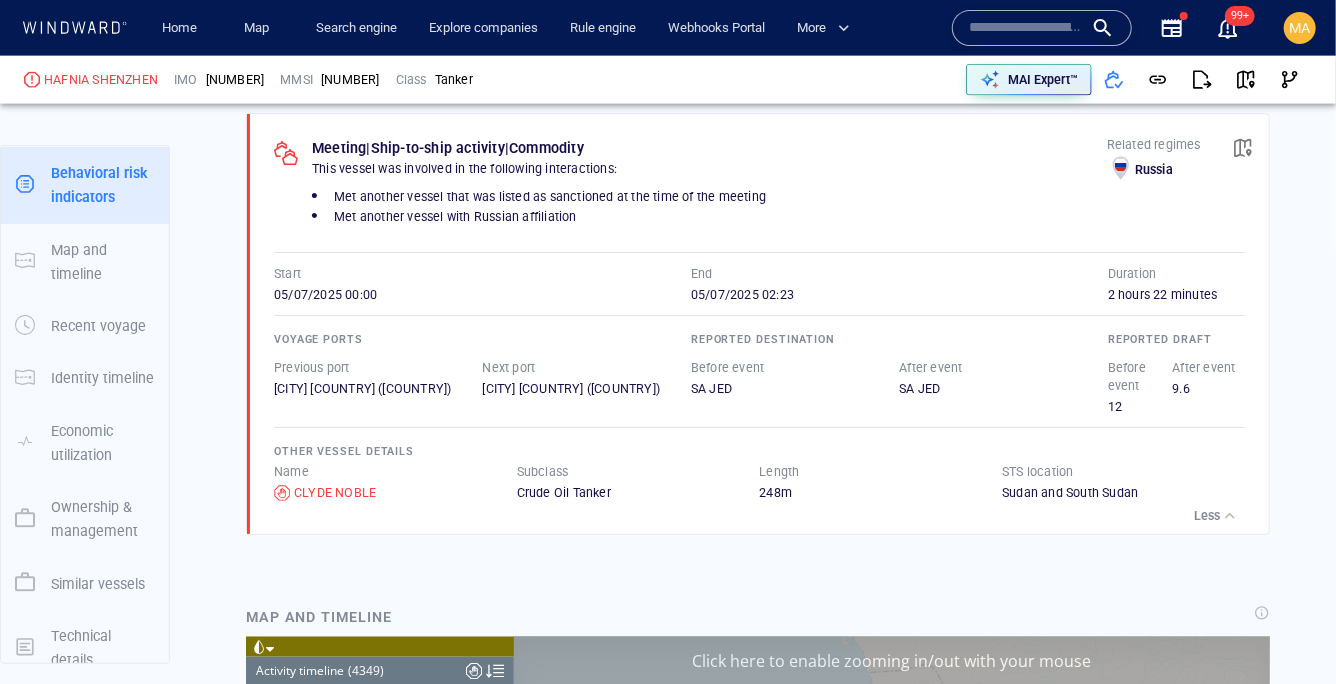 click on "Previous port Jeddah Islamic Port (Saudi Arabia) Next port Jeddah Islamic Port (Saudi Arabia)" at bounding box center [482, 378] 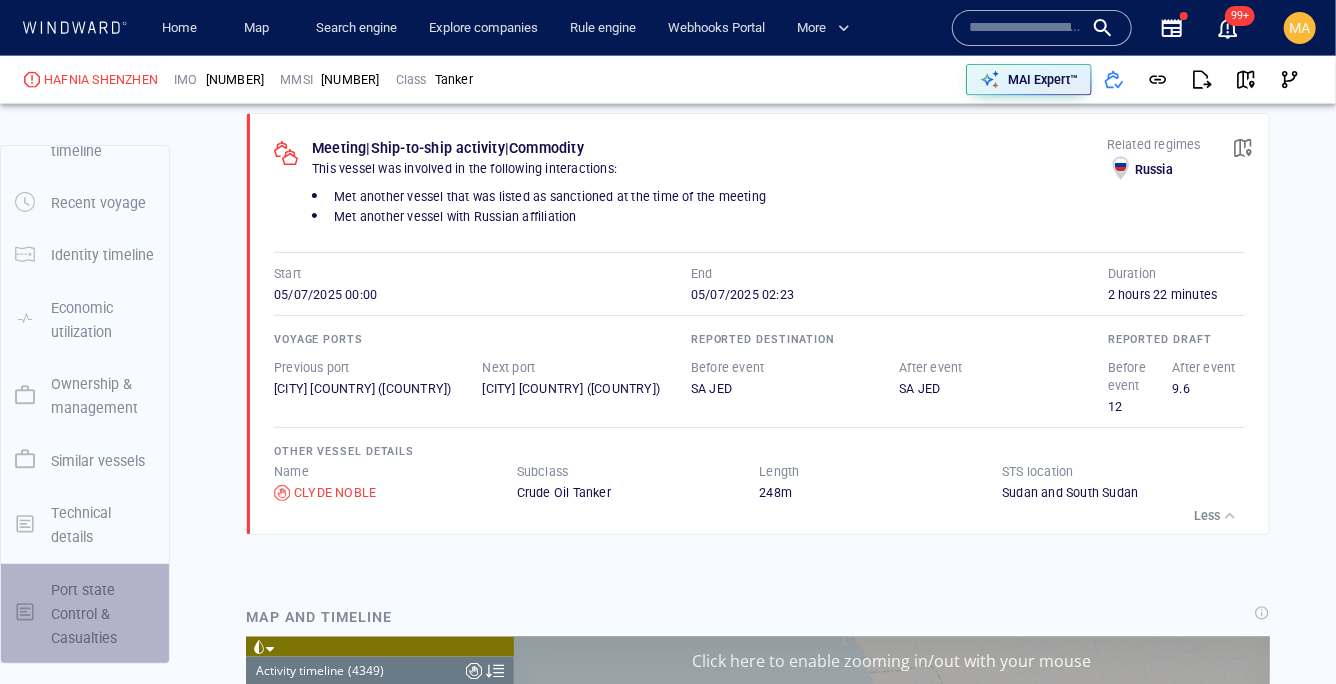 click on "Port state Control & Casualties" at bounding box center (103, 614) 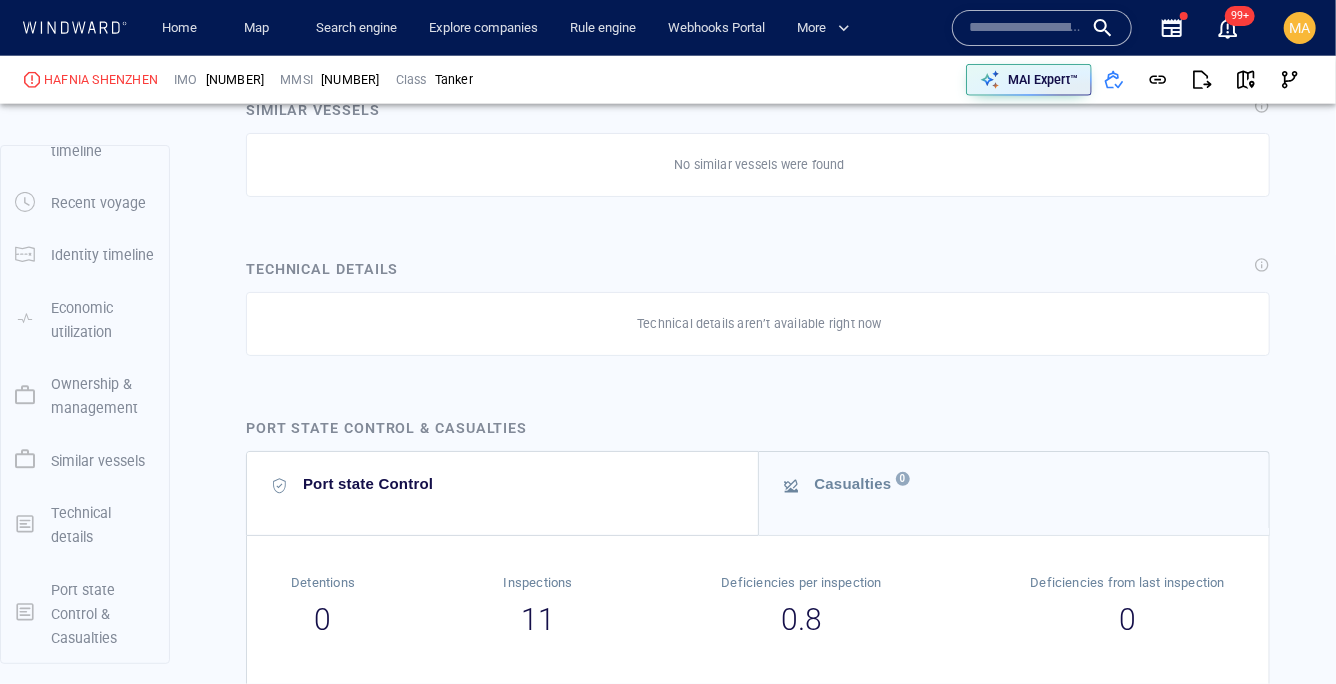 click on "Port state Control & Casualties" at bounding box center (103, 614) 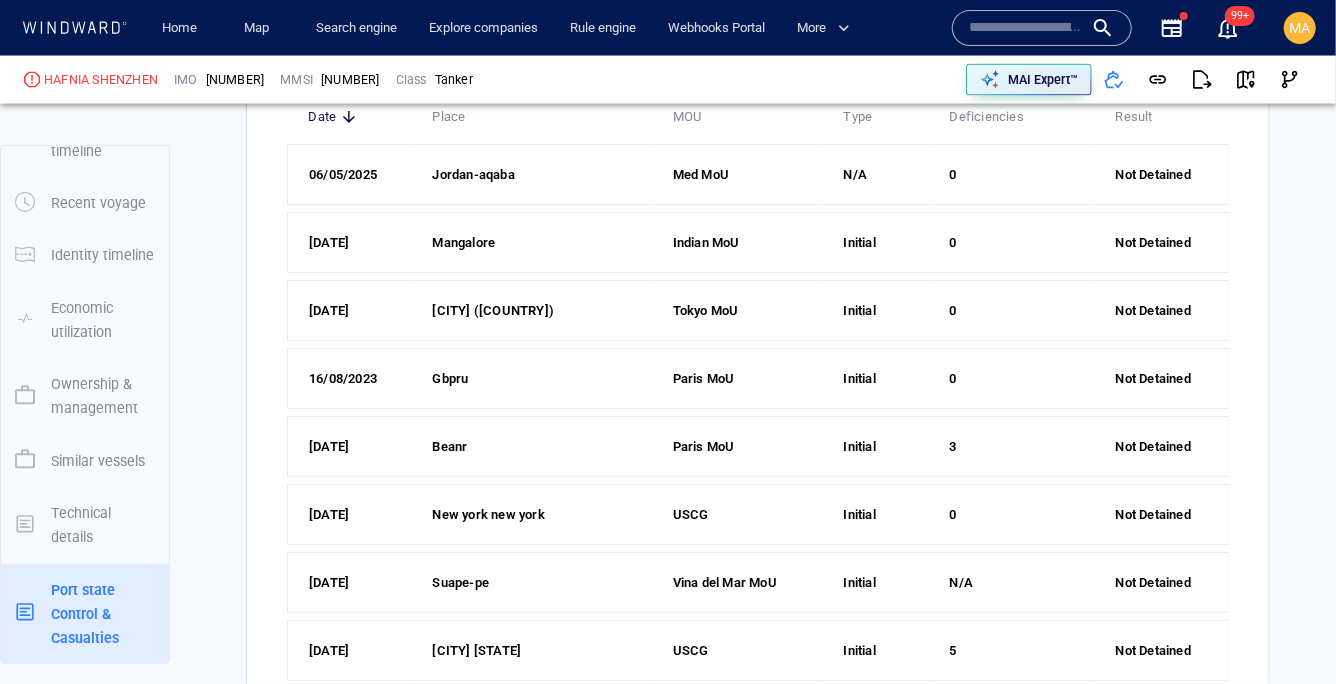 click on "N/A" at bounding box center (1020, 583) 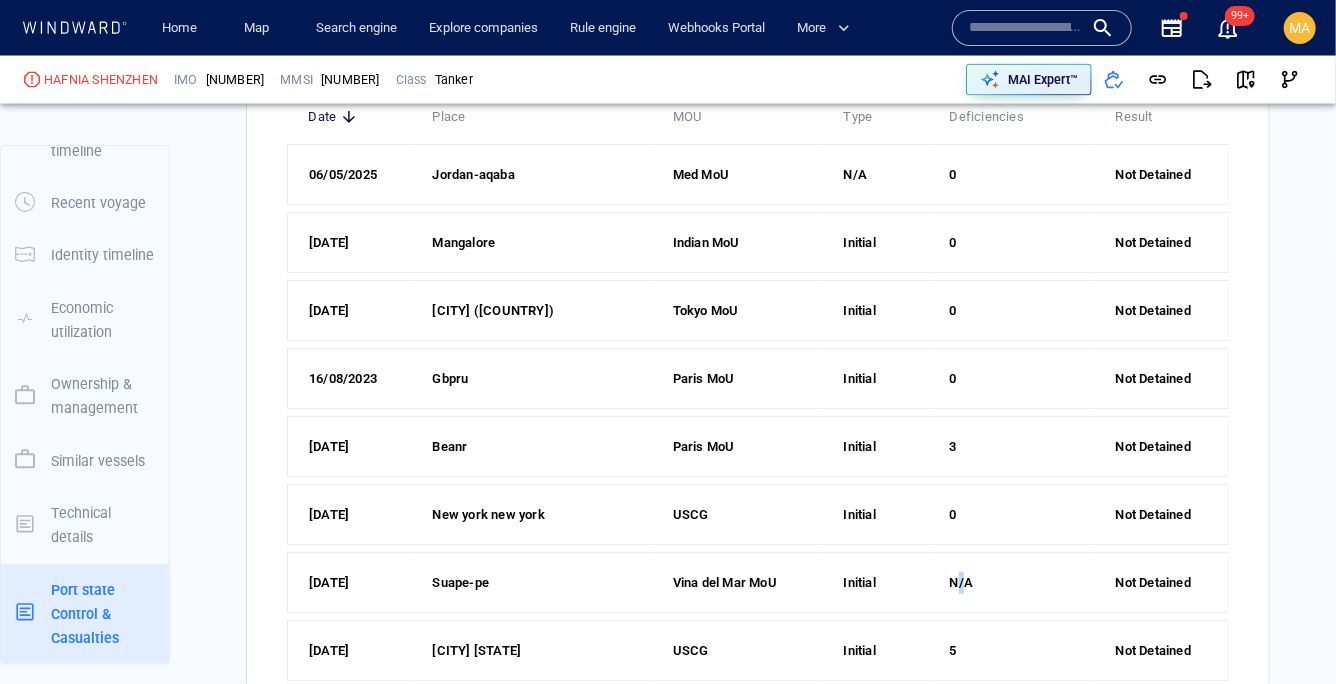 click on "N/A" at bounding box center [1020, 583] 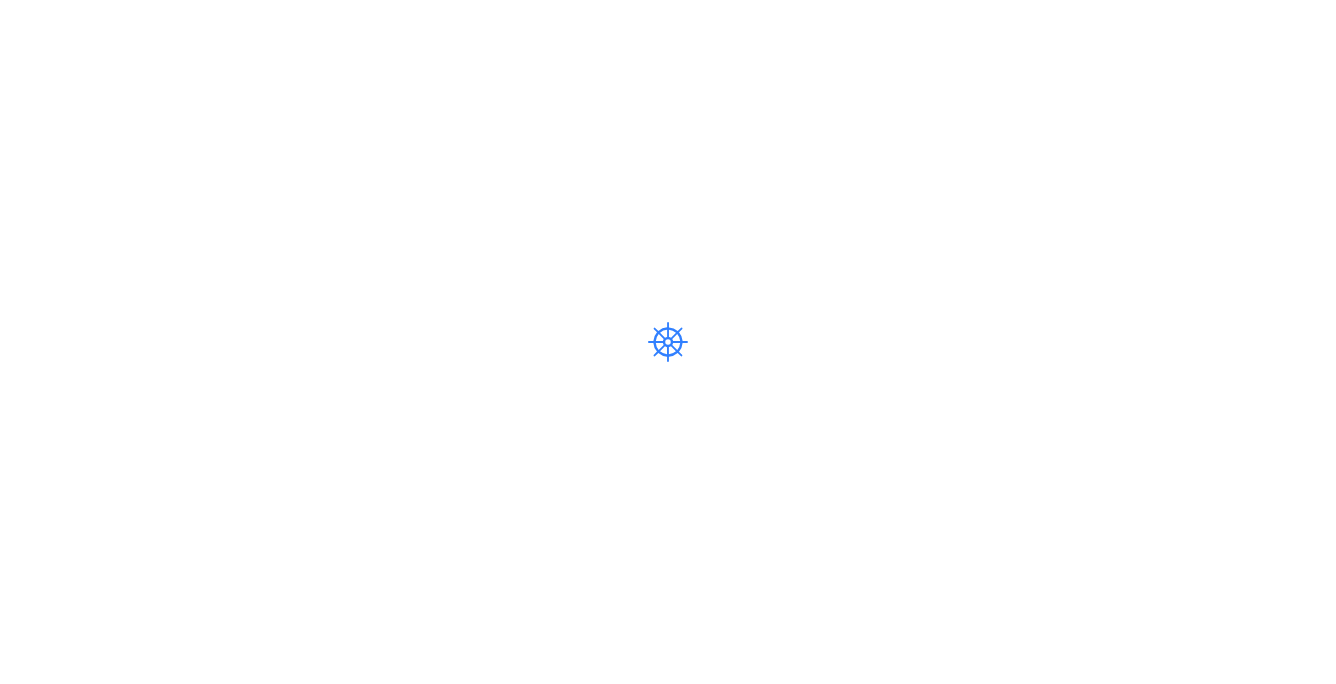 scroll, scrollTop: 0, scrollLeft: 0, axis: both 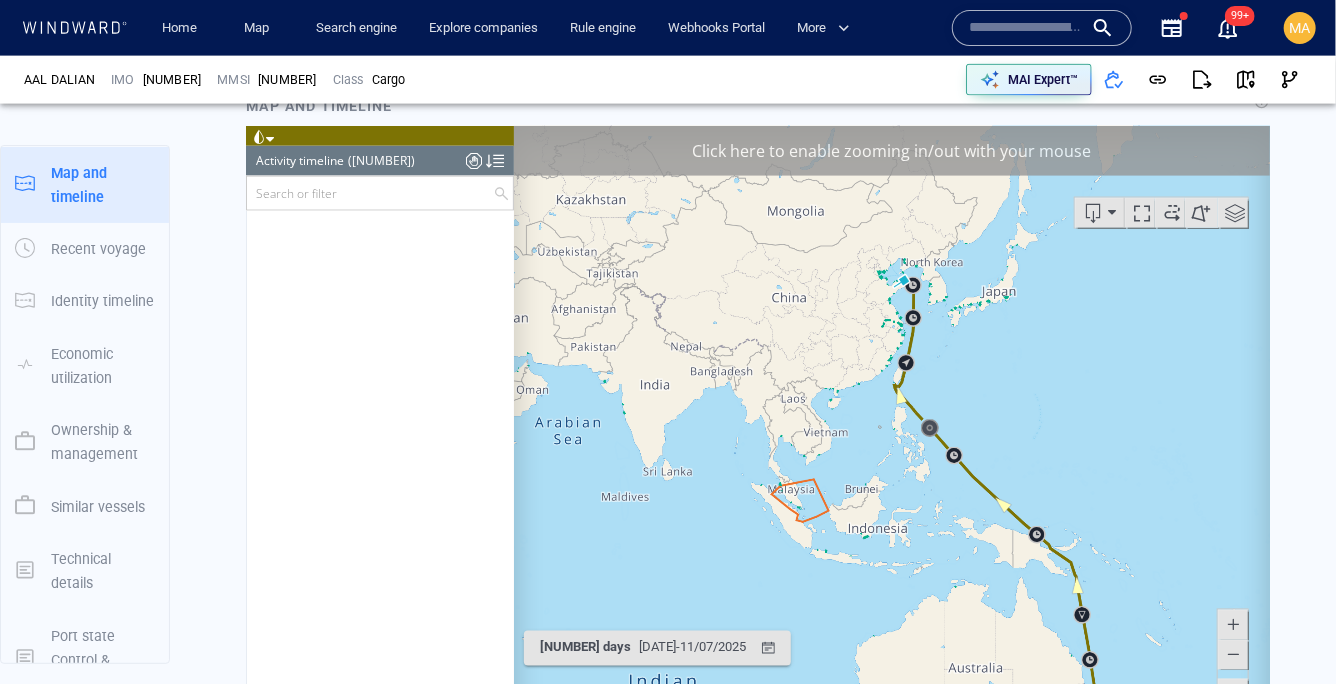 drag, startPoint x: 623, startPoint y: 416, endPoint x: 725, endPoint y: 501, distance: 132.77425 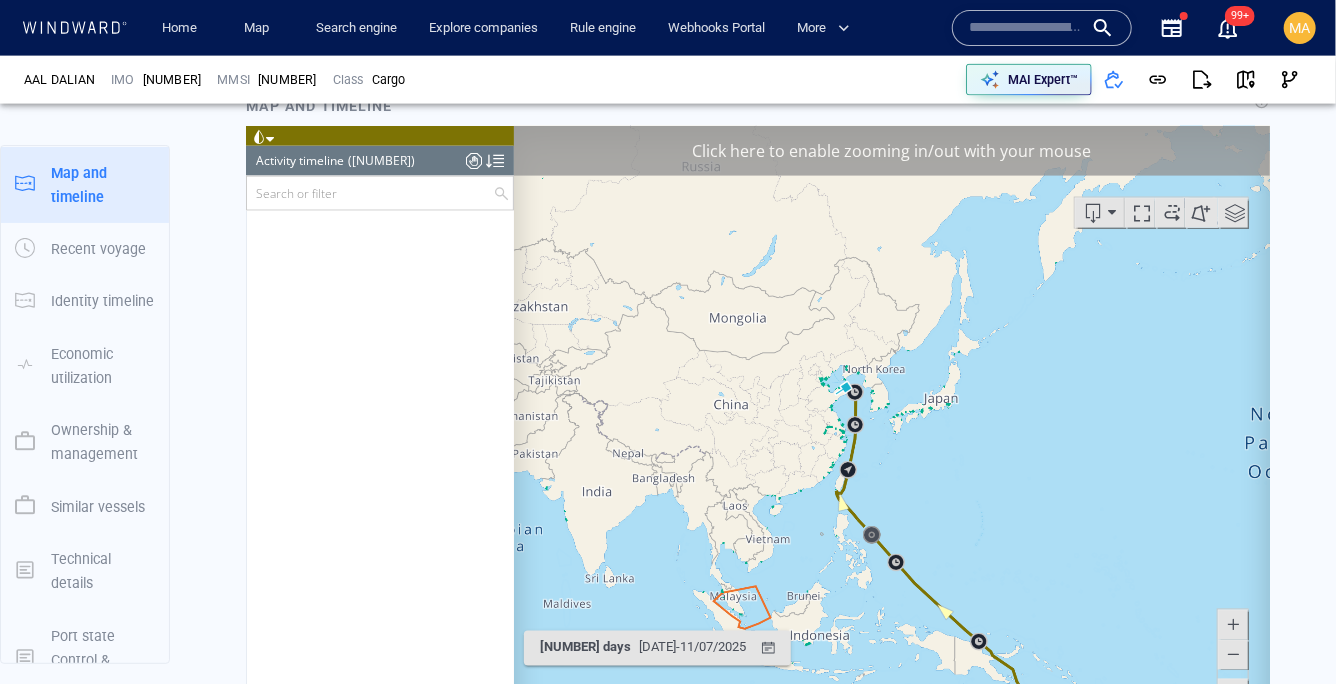 click on "Activity timeline ([NUMBER]) (Still Loading...)" at bounding box center (379, 161) 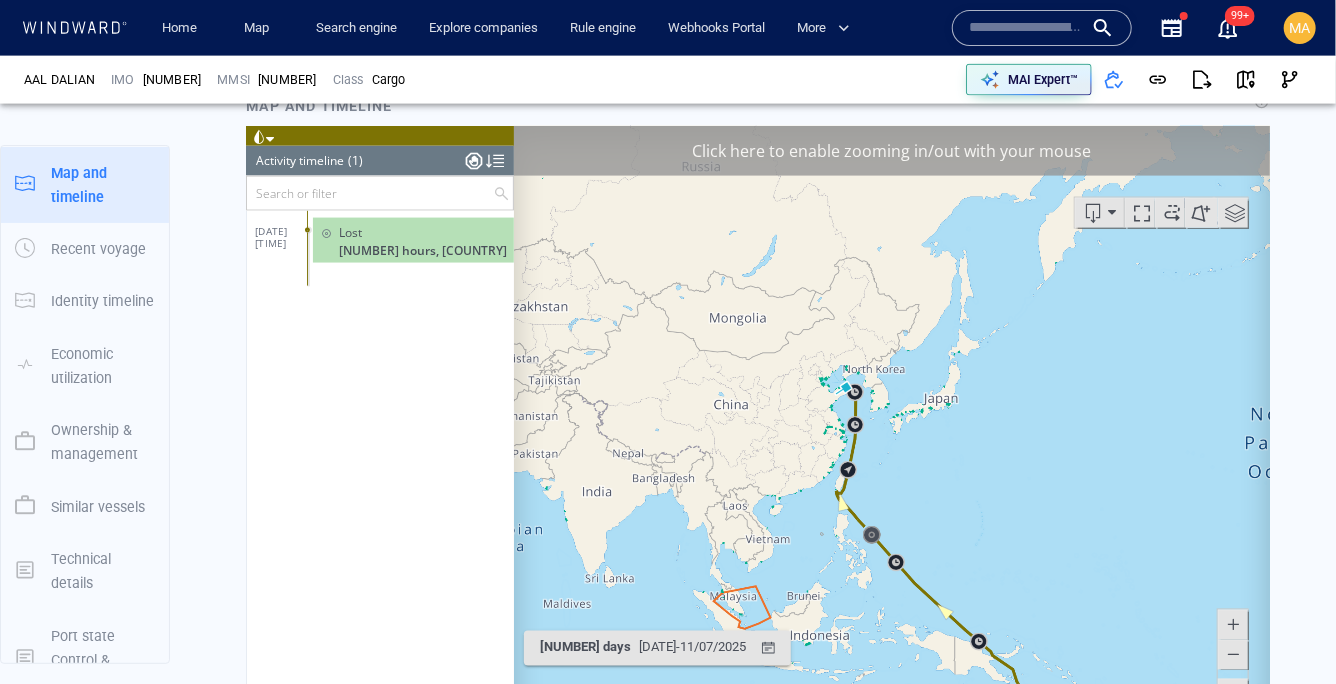click on "[NUMBER] hours, [COUNTRY]" 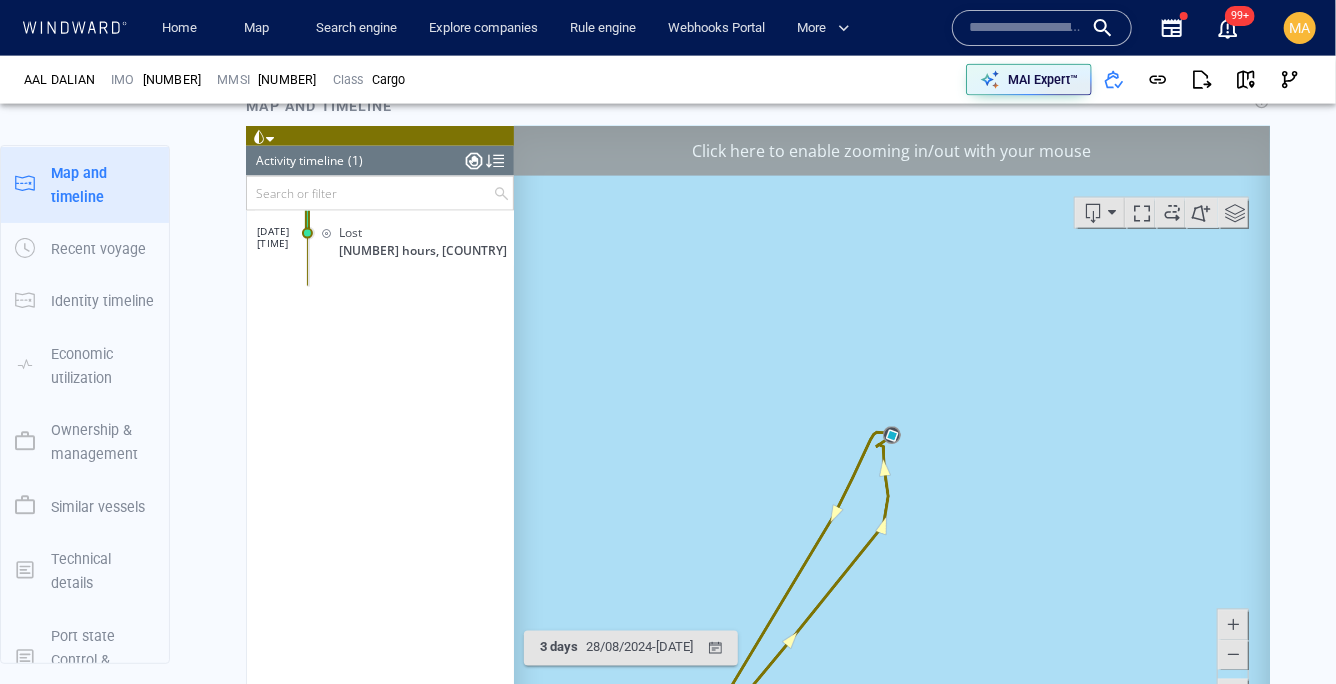 drag, startPoint x: 796, startPoint y: 515, endPoint x: 968, endPoint y: 235, distance: 328.6092 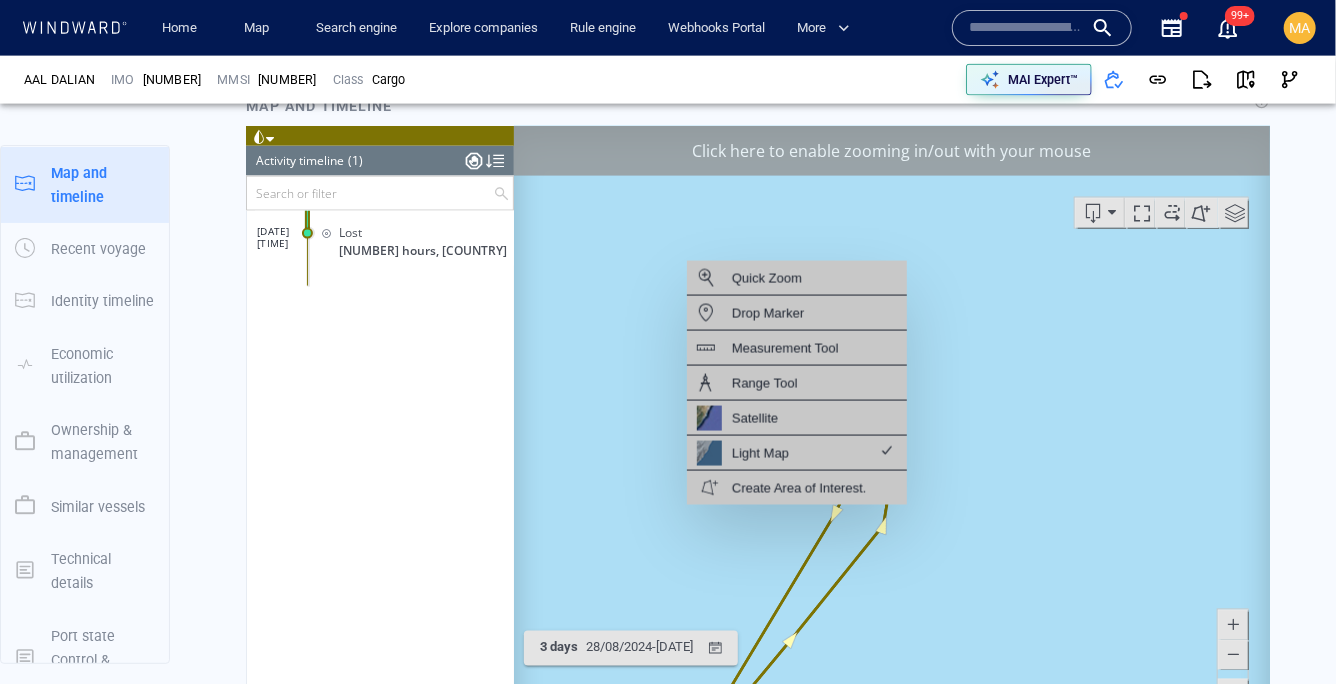 click at bounding box center [891, 436] 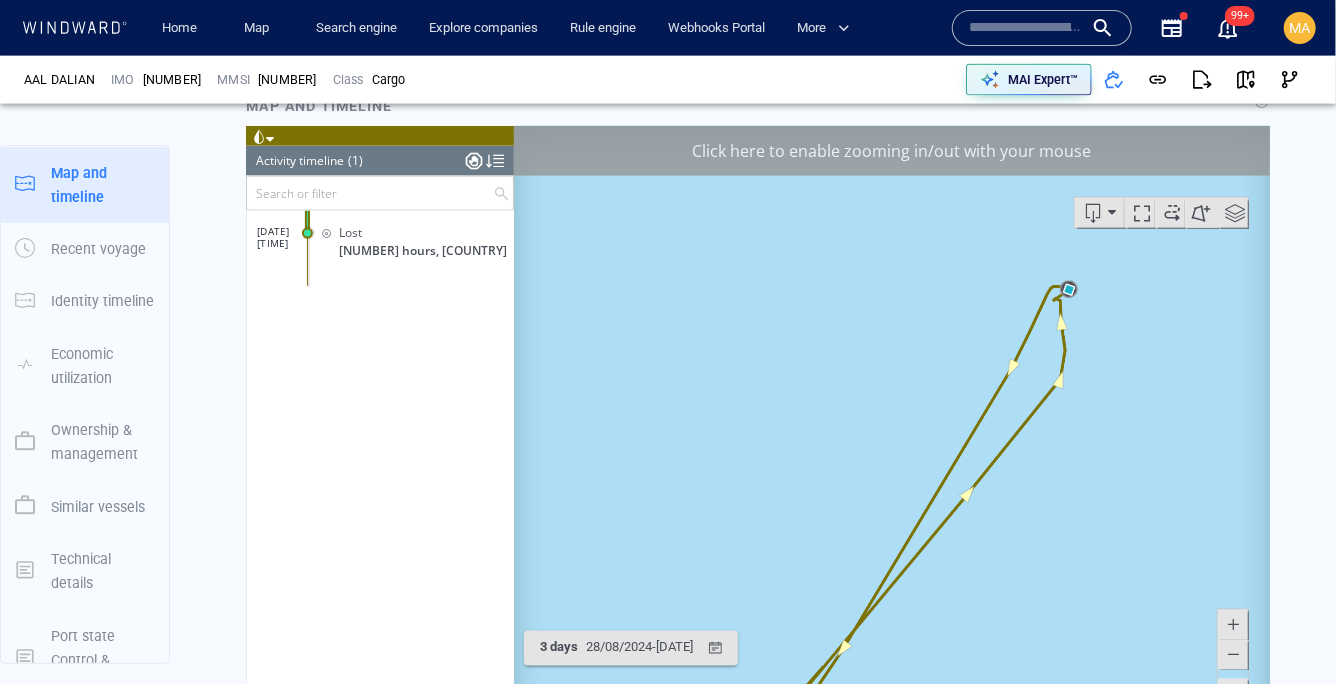 drag, startPoint x: 1057, startPoint y: 374, endPoint x: 1237, endPoint y: 224, distance: 234.3075 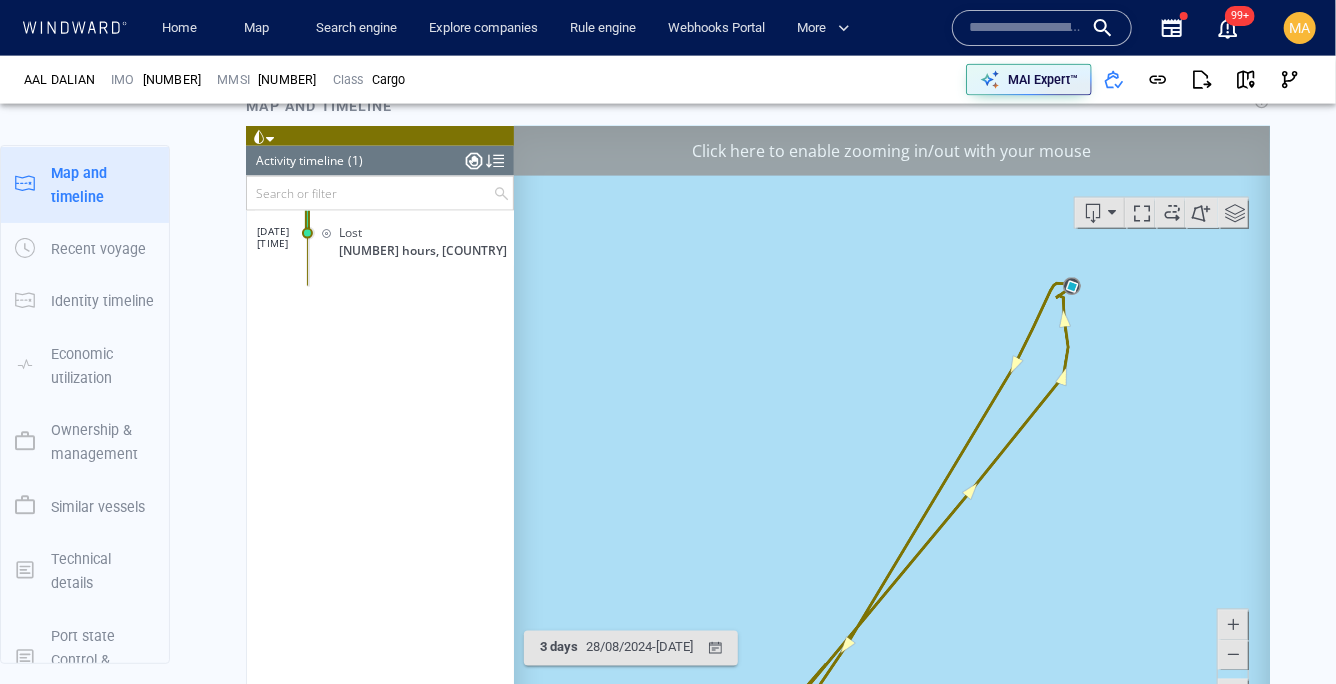 click at bounding box center (1232, 655) 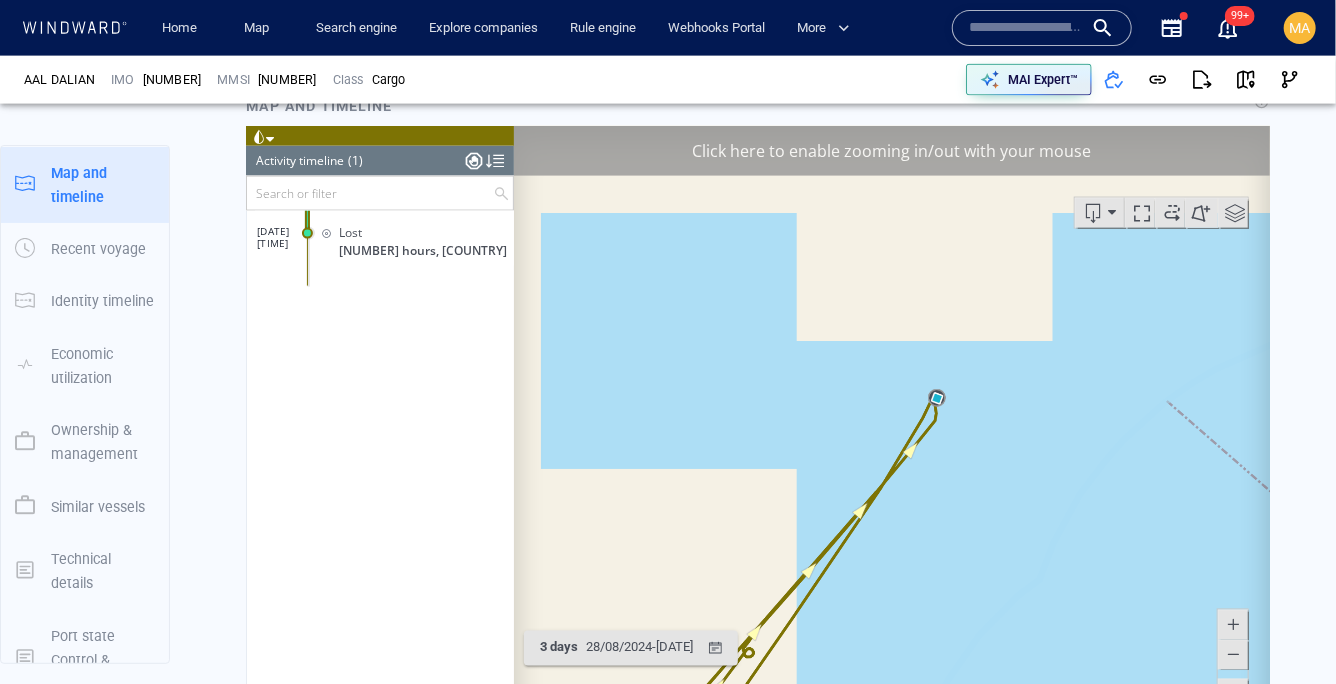 click at bounding box center (1232, 655) 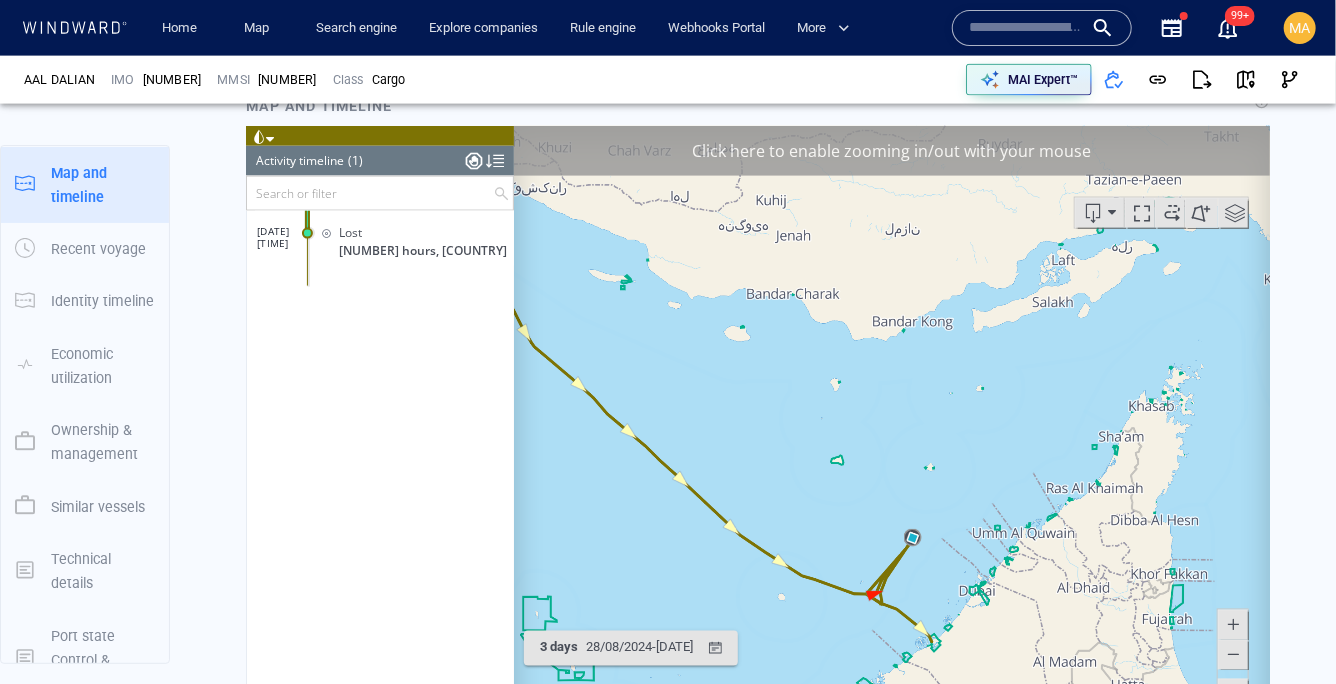 drag, startPoint x: 934, startPoint y: 381, endPoint x: 932, endPoint y: 463, distance: 82.02438 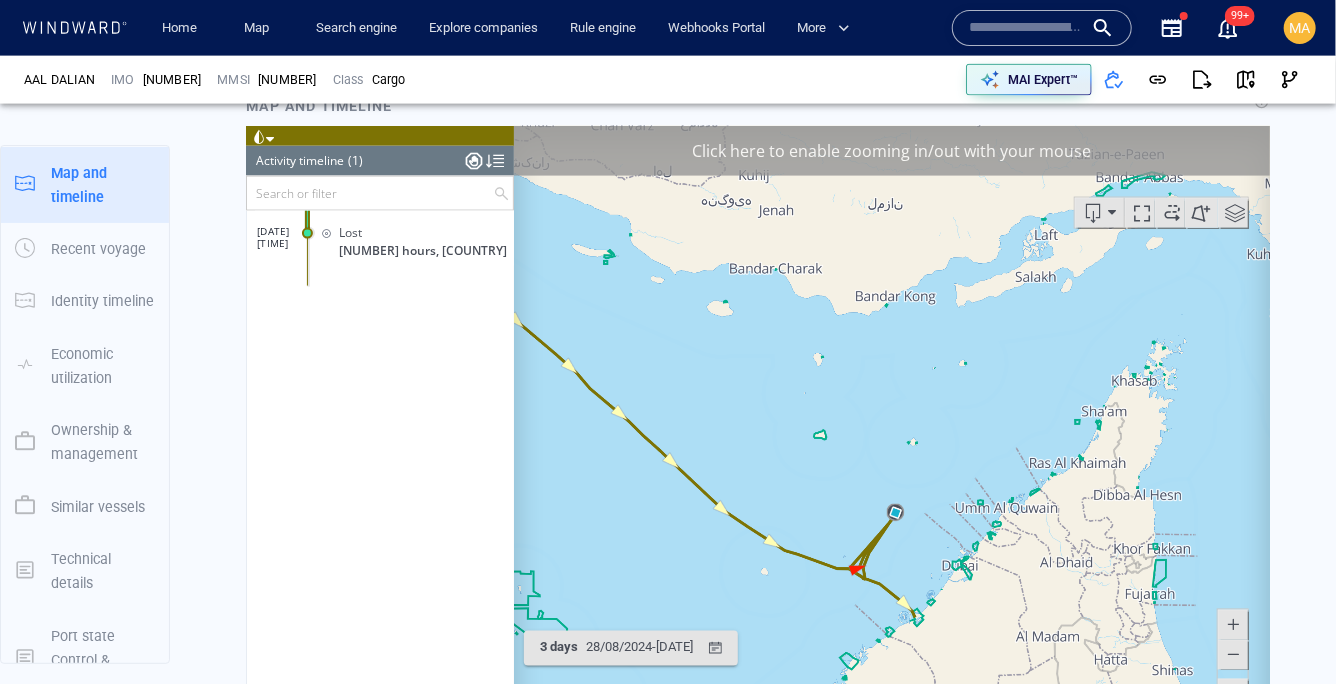 click at bounding box center (1232, 655) 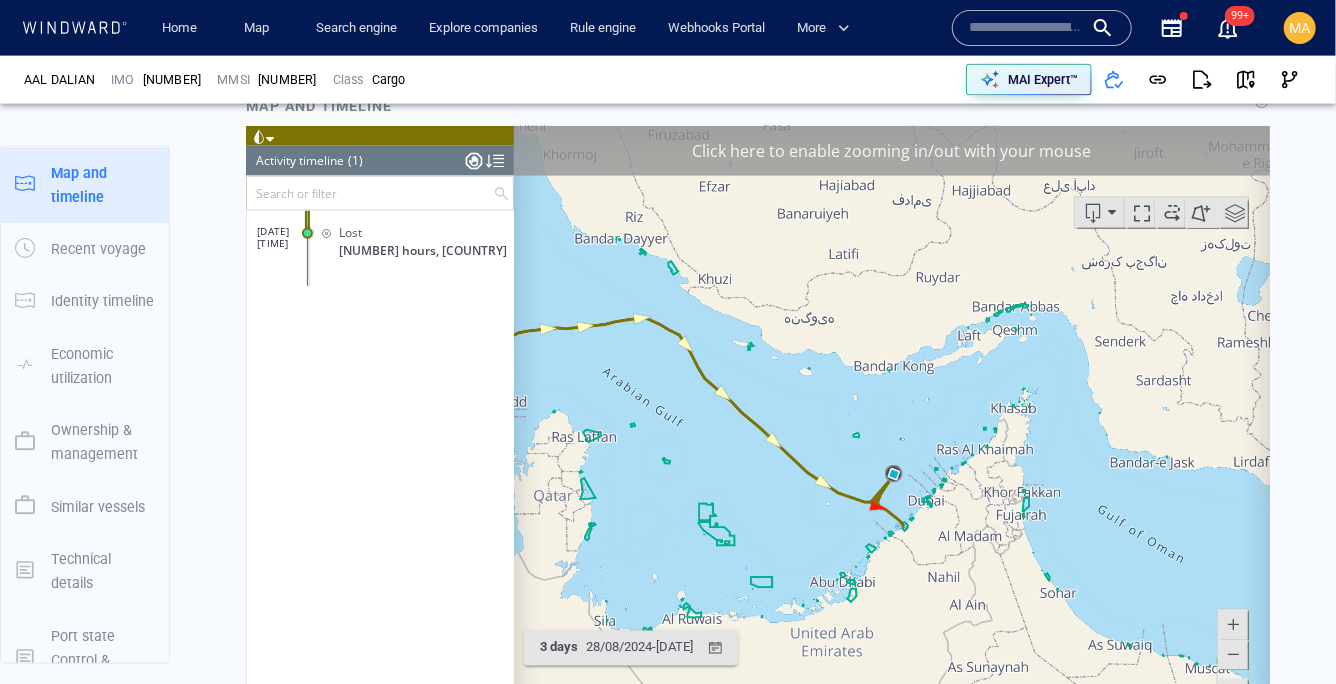 click at bounding box center [1232, 655] 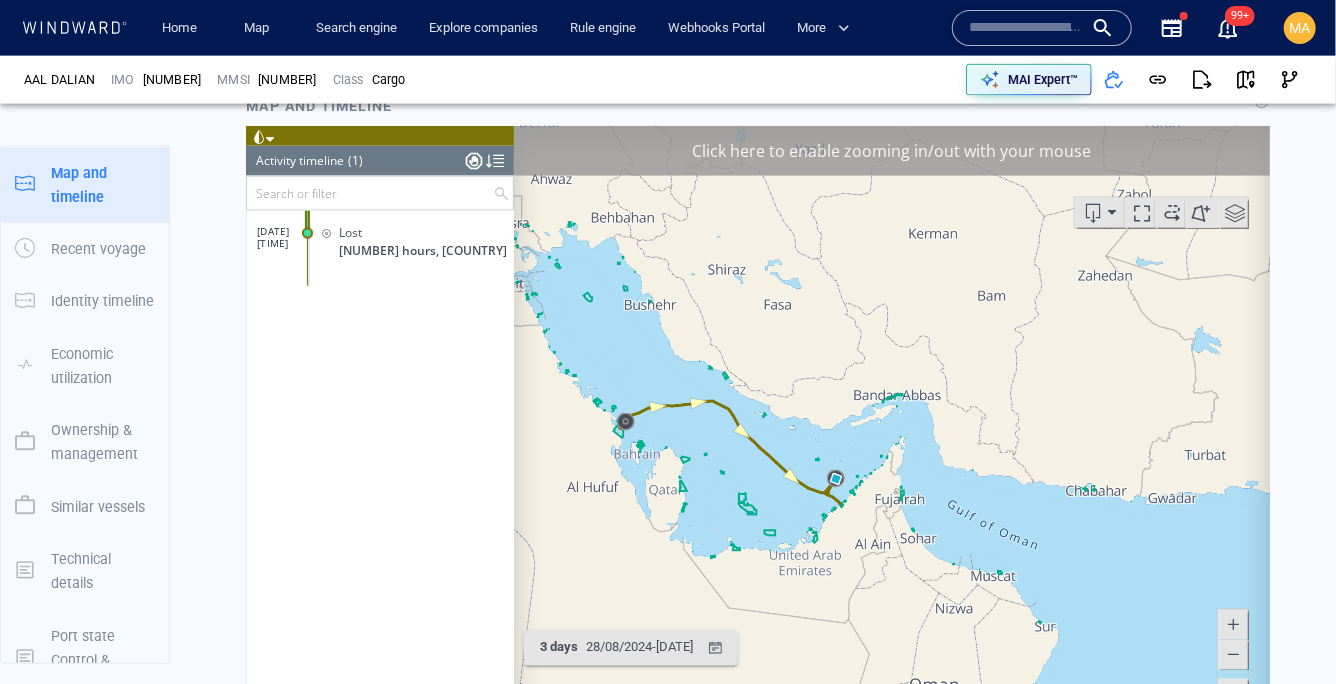 drag, startPoint x: 966, startPoint y: 376, endPoint x: 910, endPoint y: 400, distance: 60.926186 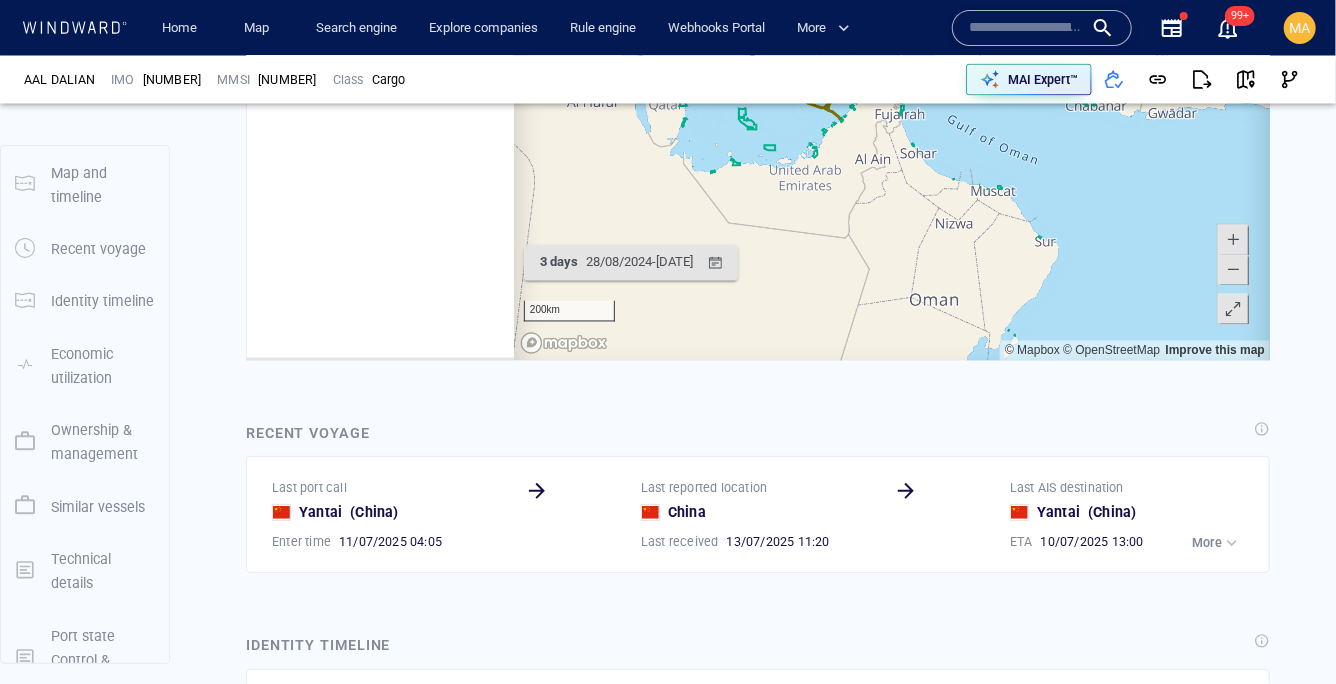 scroll, scrollTop: 1833, scrollLeft: 0, axis: vertical 